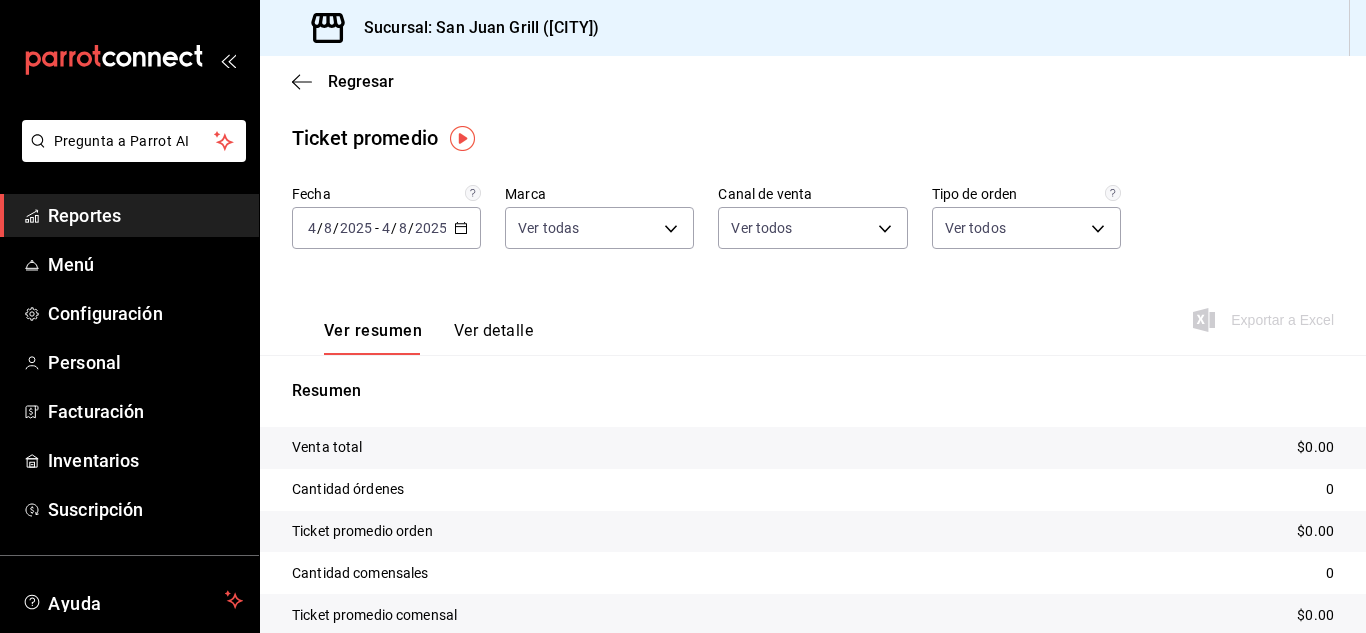 scroll, scrollTop: 0, scrollLeft: 0, axis: both 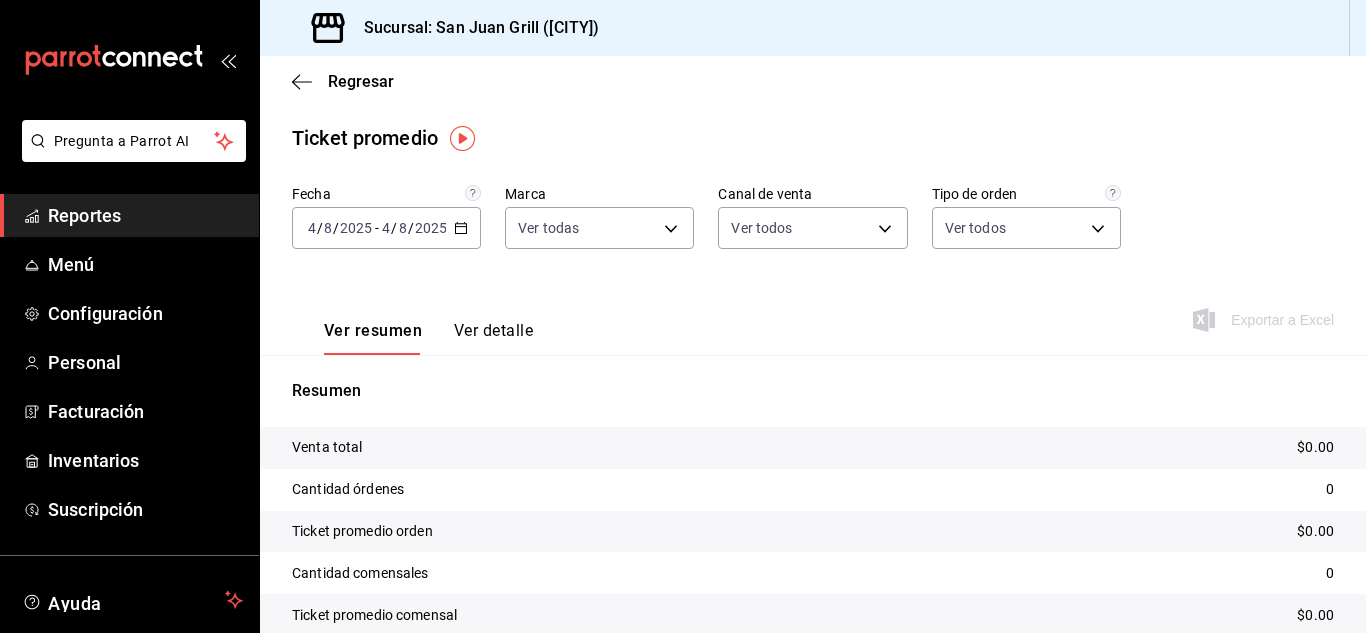click on "2025" at bounding box center (431, 228) 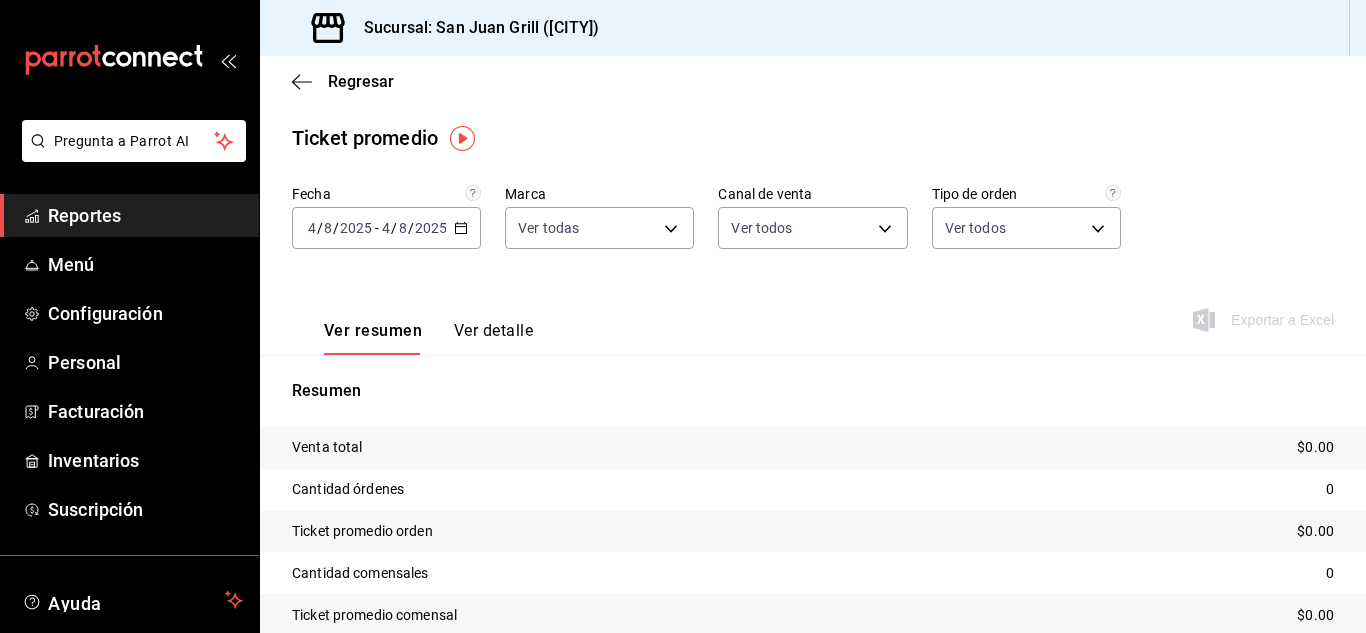 click 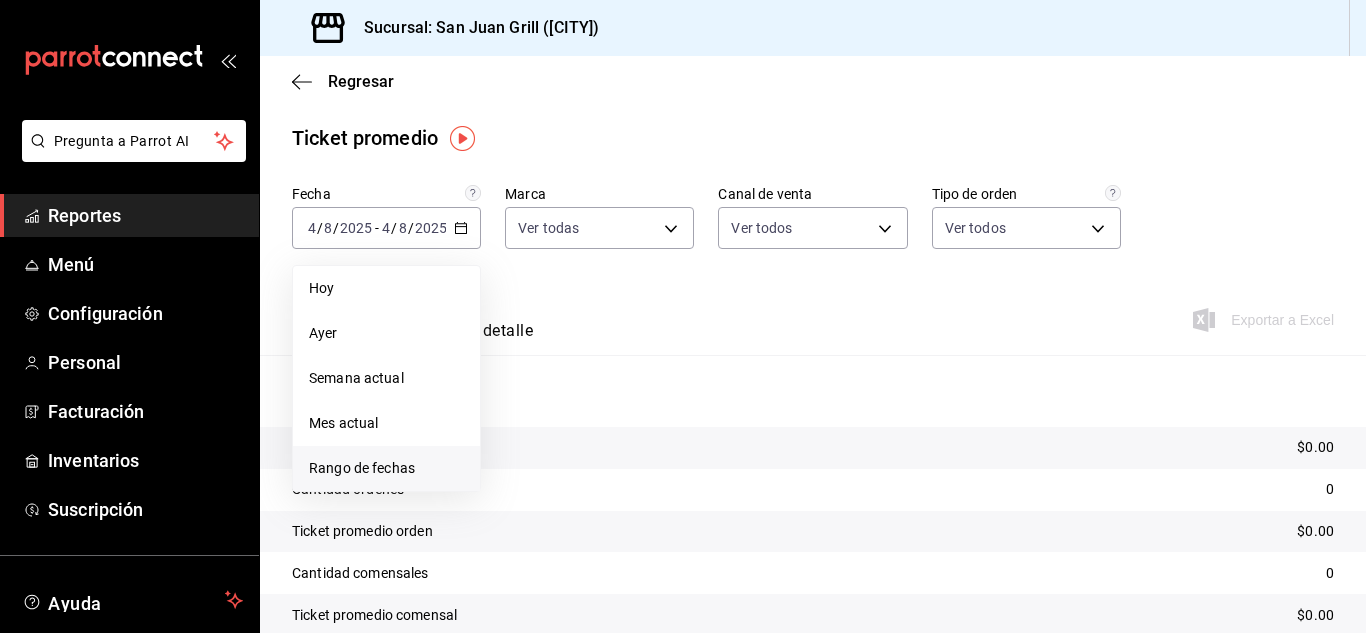 click on "Rango de fechas" at bounding box center [386, 468] 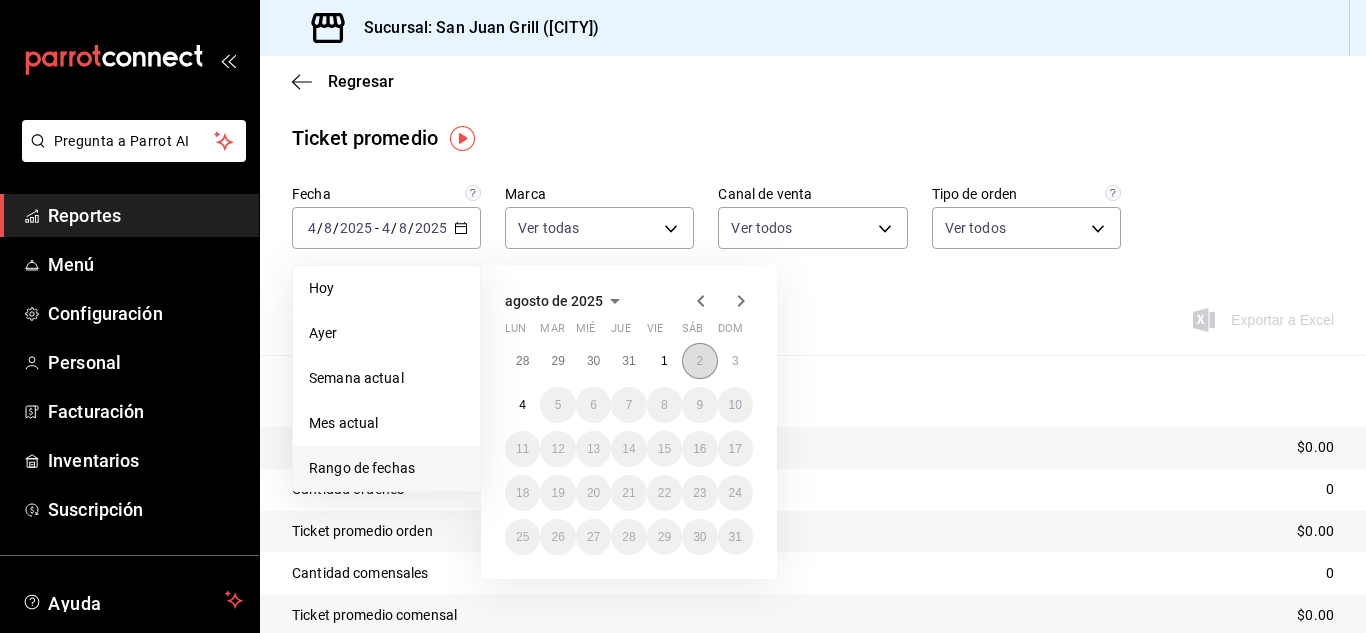 click on "2" at bounding box center [699, 361] 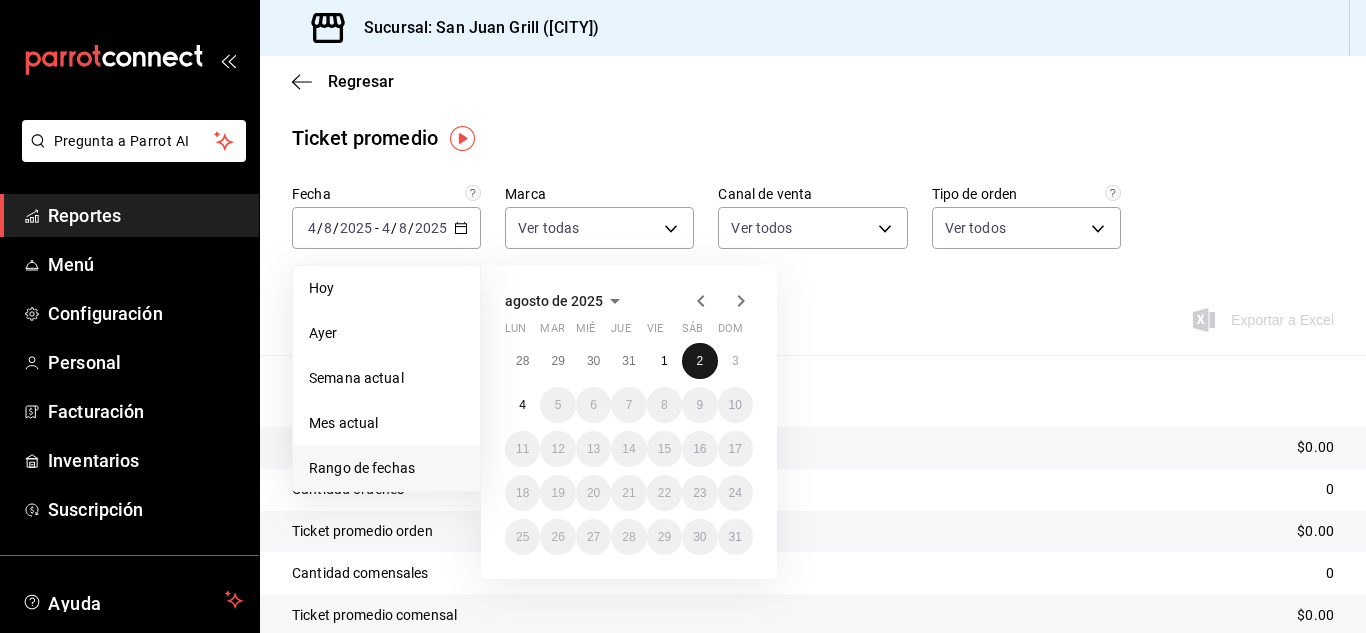 click on "2" at bounding box center (699, 361) 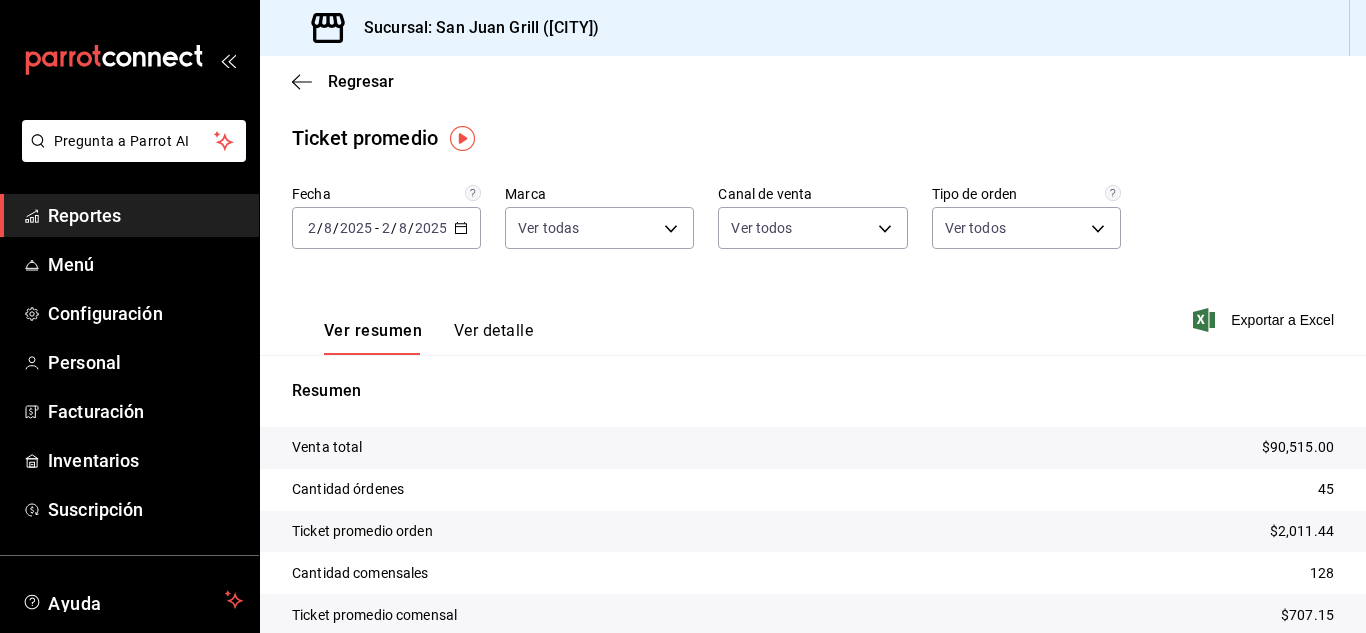 click on "Ver detalle" at bounding box center [493, 338] 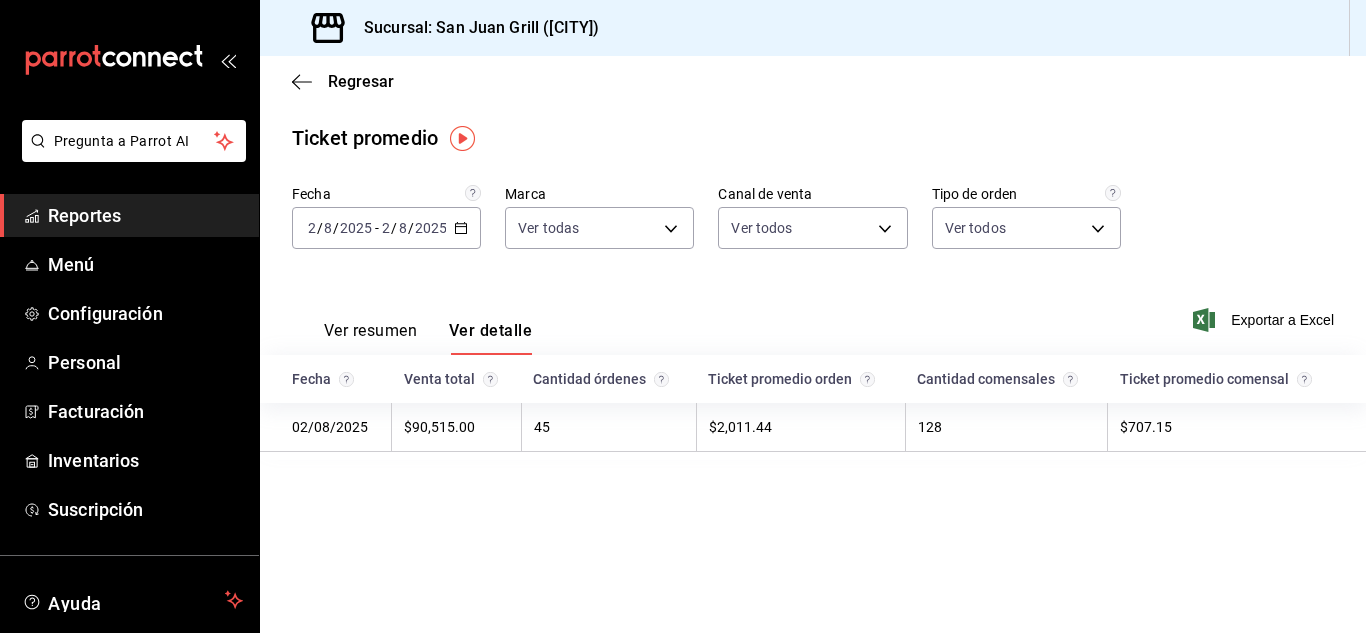 click 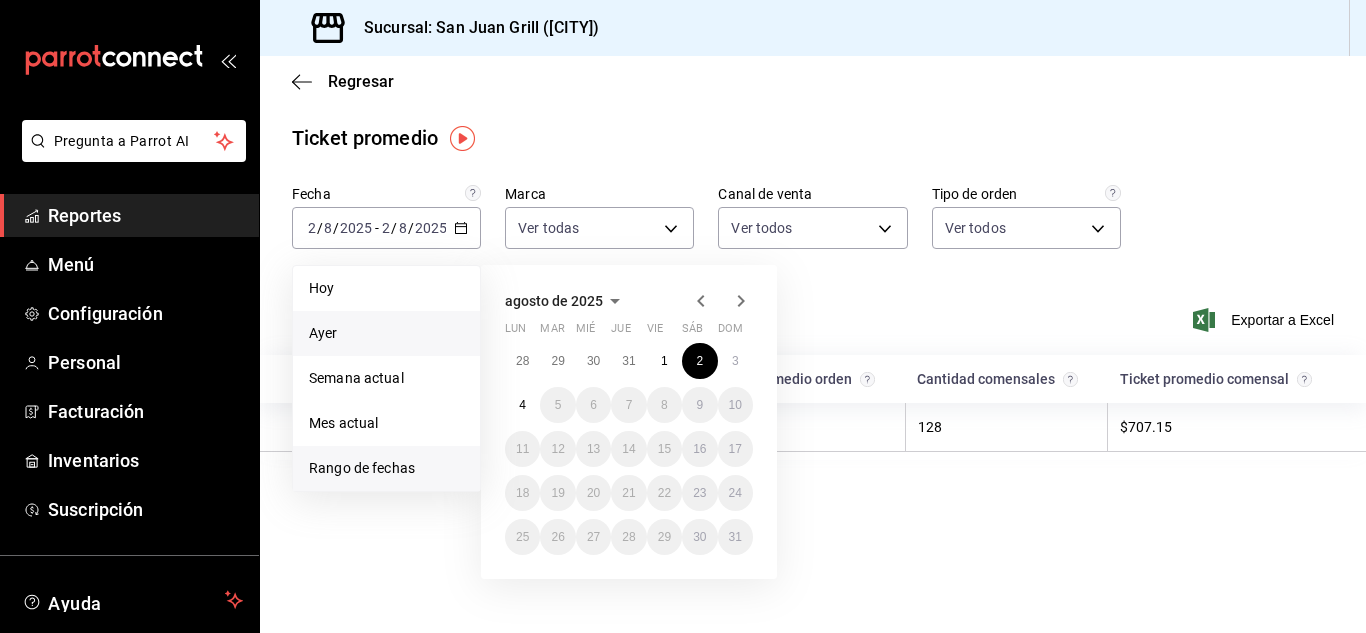 click on "Ayer" at bounding box center (386, 333) 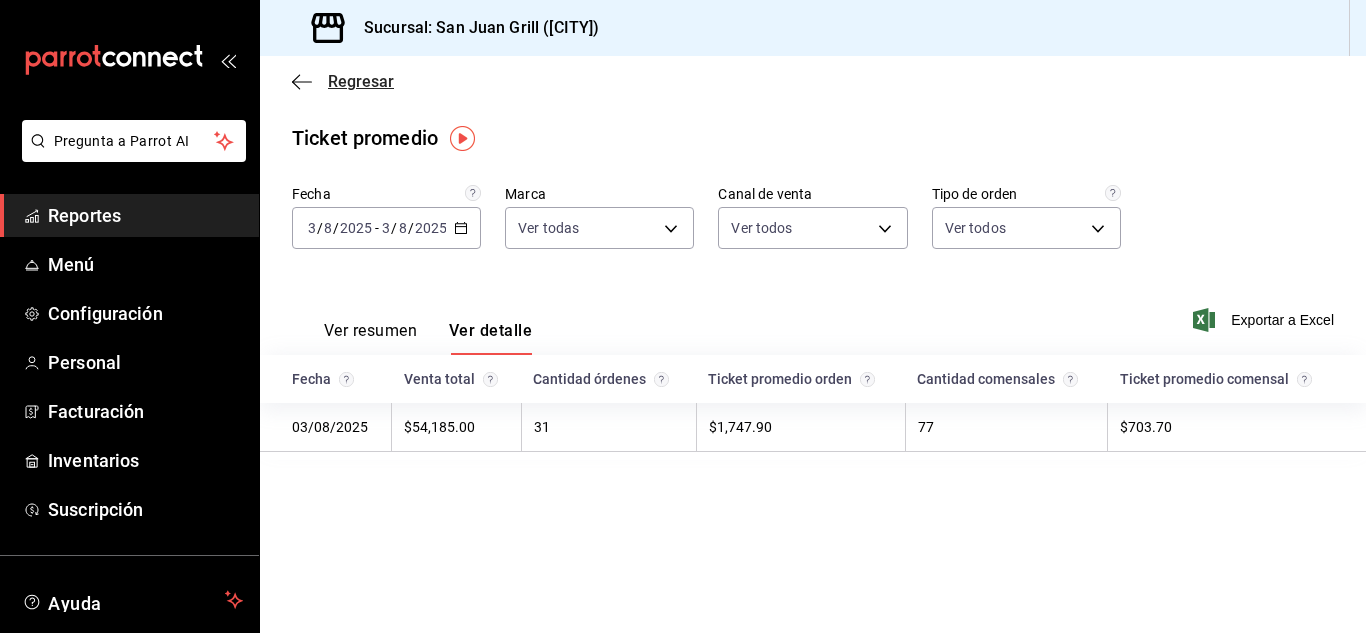 click on "Regresar" at bounding box center (361, 81) 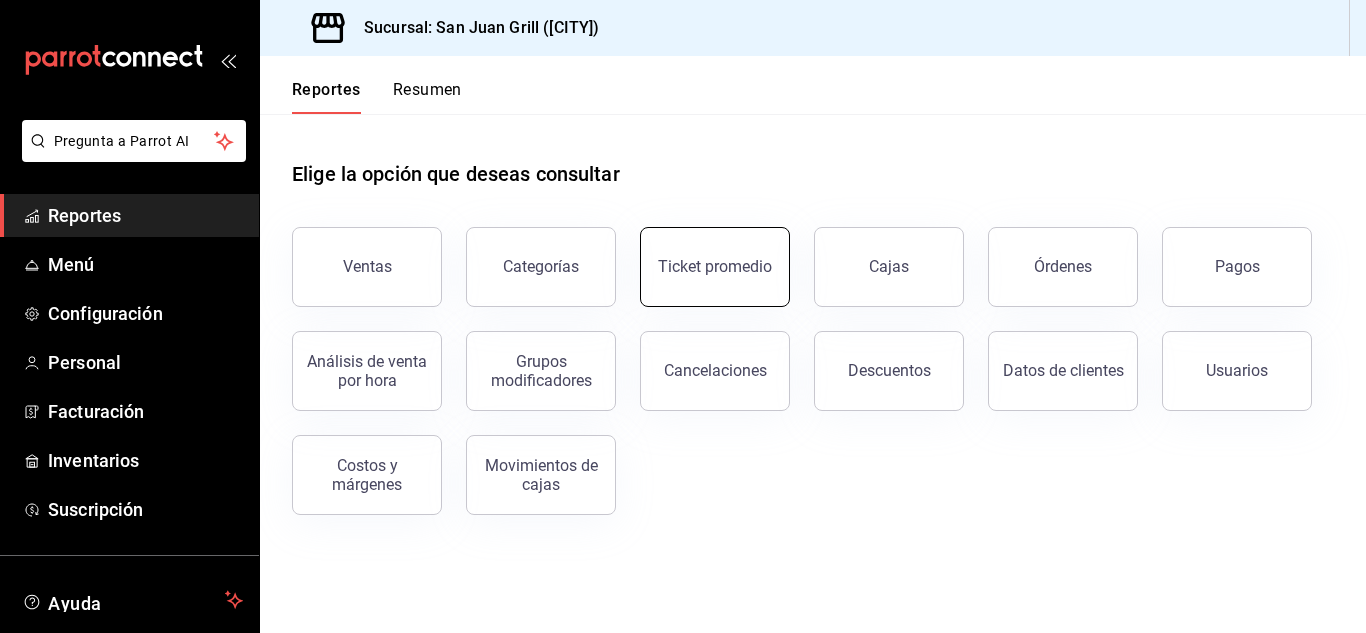 click on "Ticket promedio" at bounding box center [715, 266] 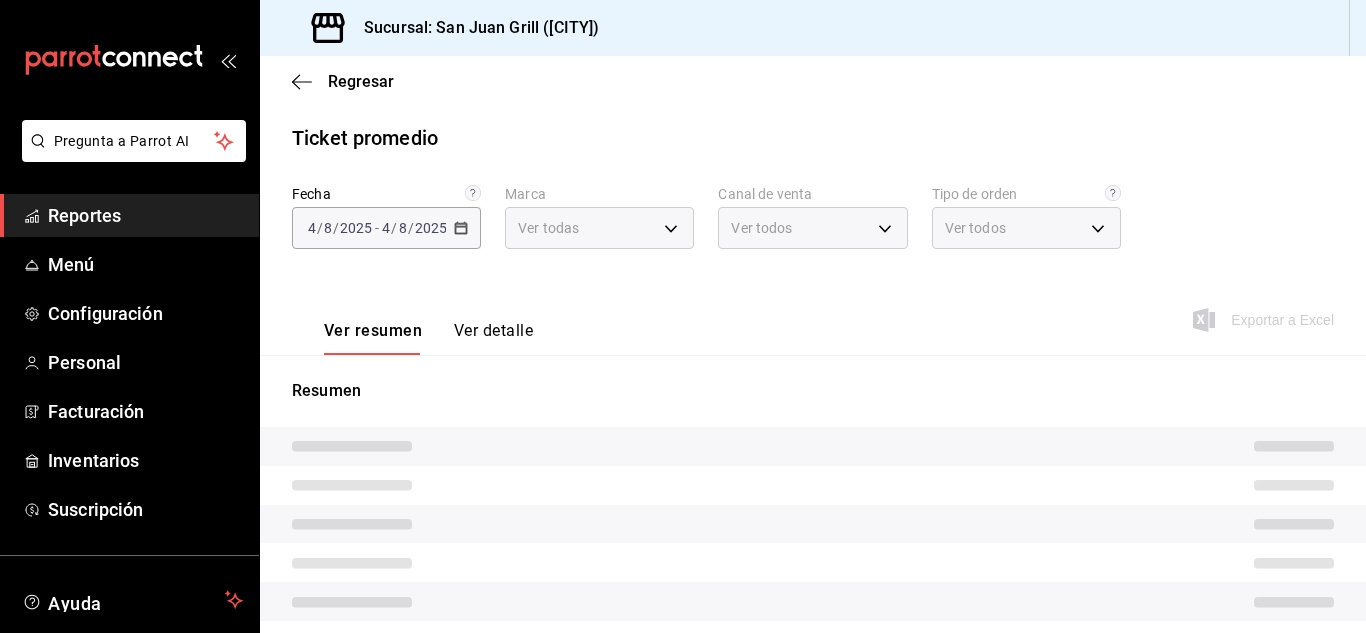 type on "993182a7-2c84-4ec8-9ef4-4438dae30c02" 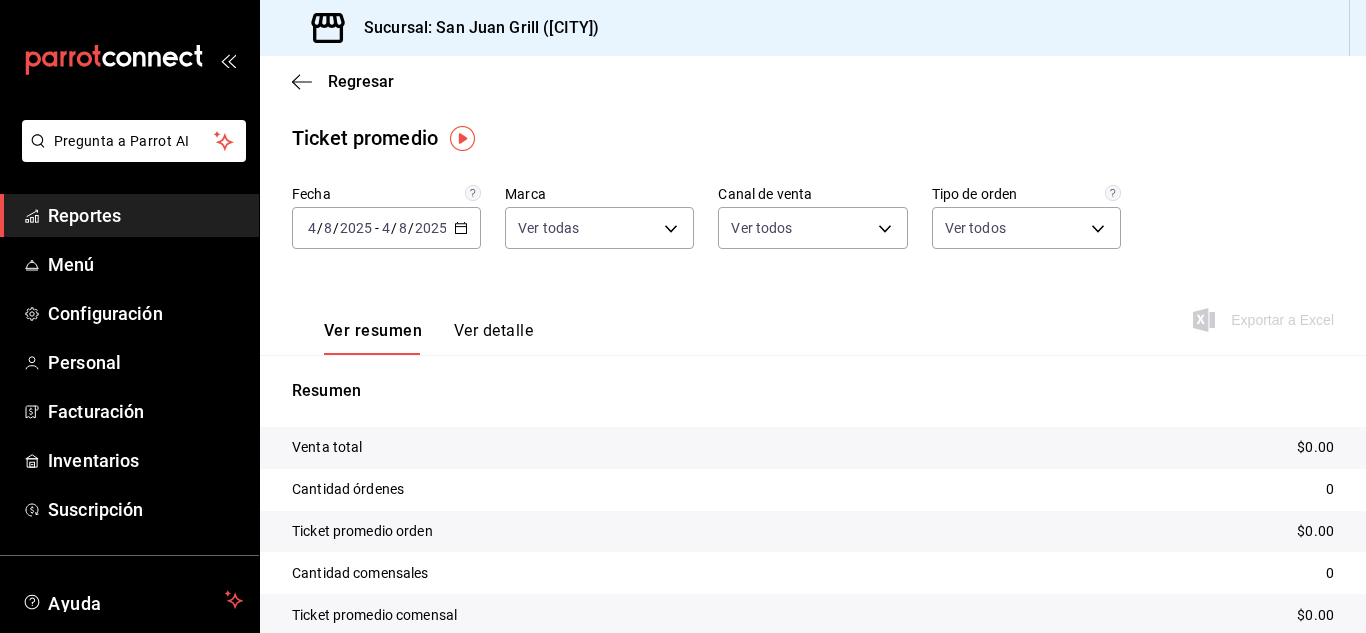 click on "2025-08-04 4 / 8 / 2025 - 2025-08-04 4 / 8 / 2025" at bounding box center (386, 228) 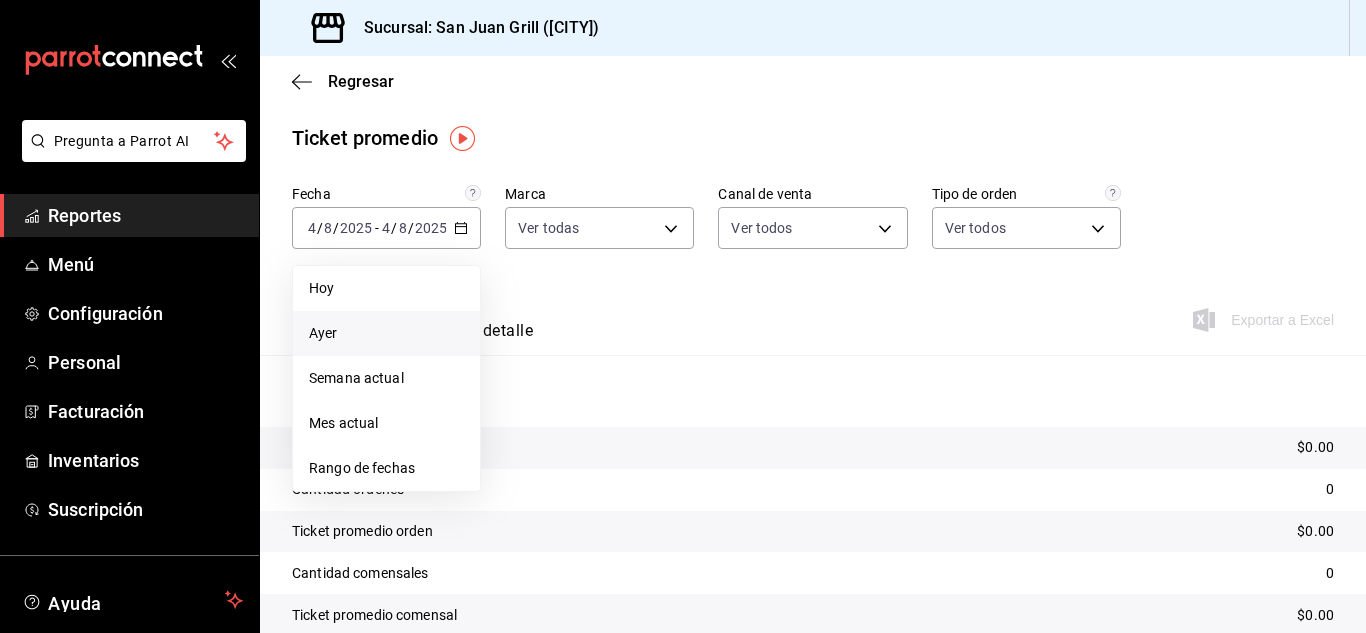 click on "Ayer" at bounding box center (386, 333) 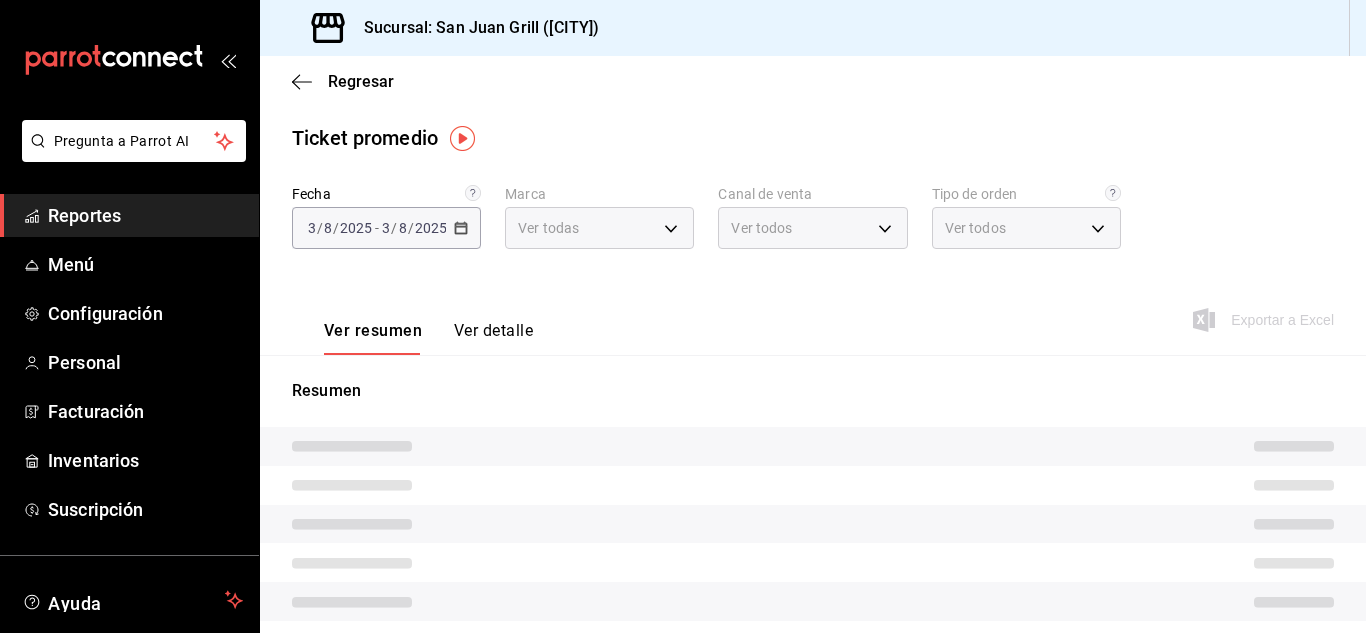 click on "Ver detalle" at bounding box center (493, 338) 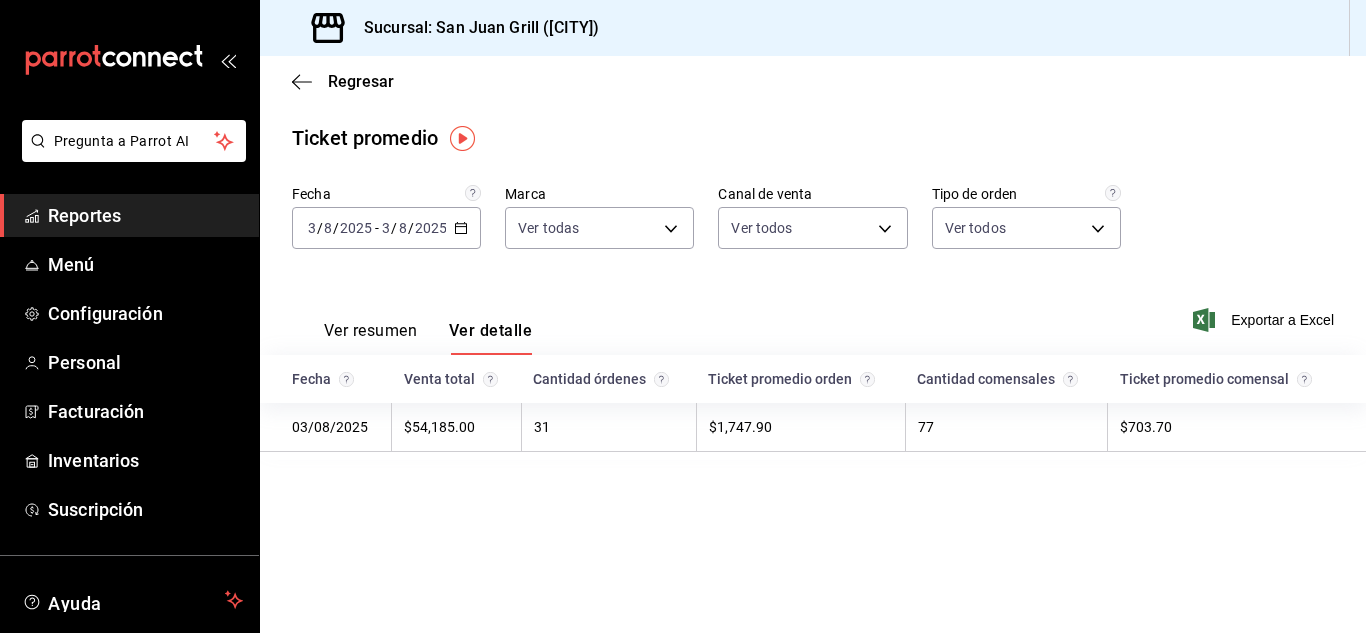 click on "Ver resumen" at bounding box center [370, 338] 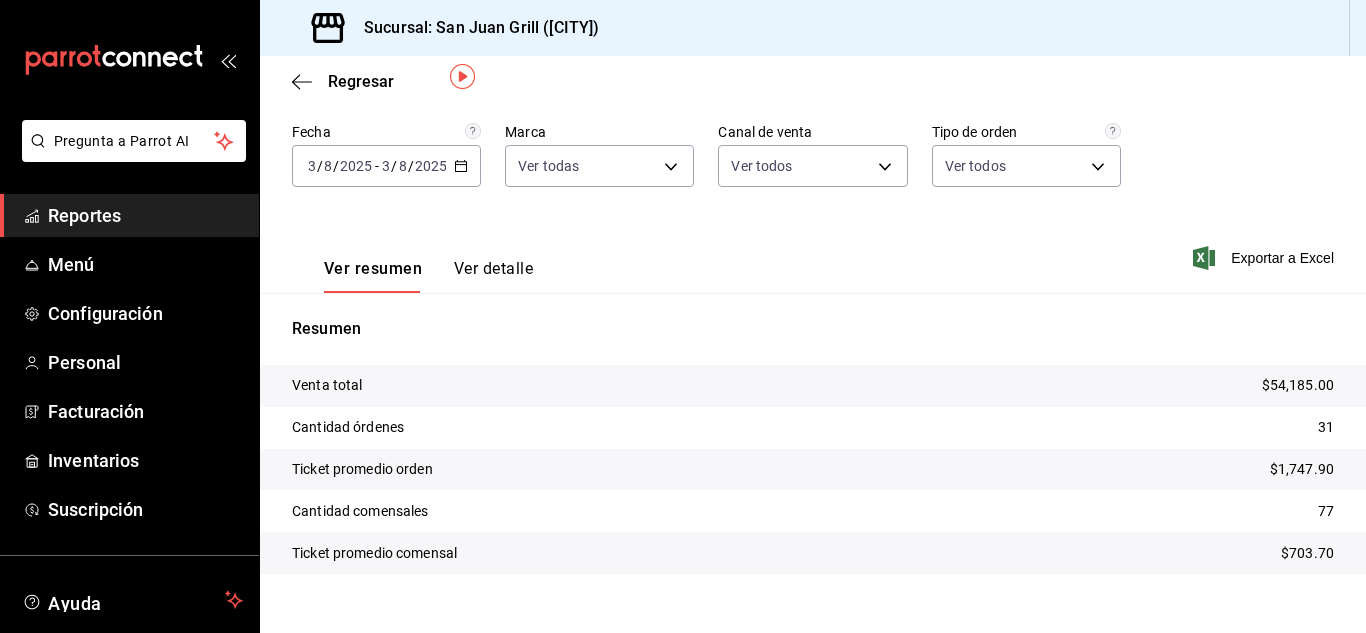 scroll, scrollTop: 91, scrollLeft: 0, axis: vertical 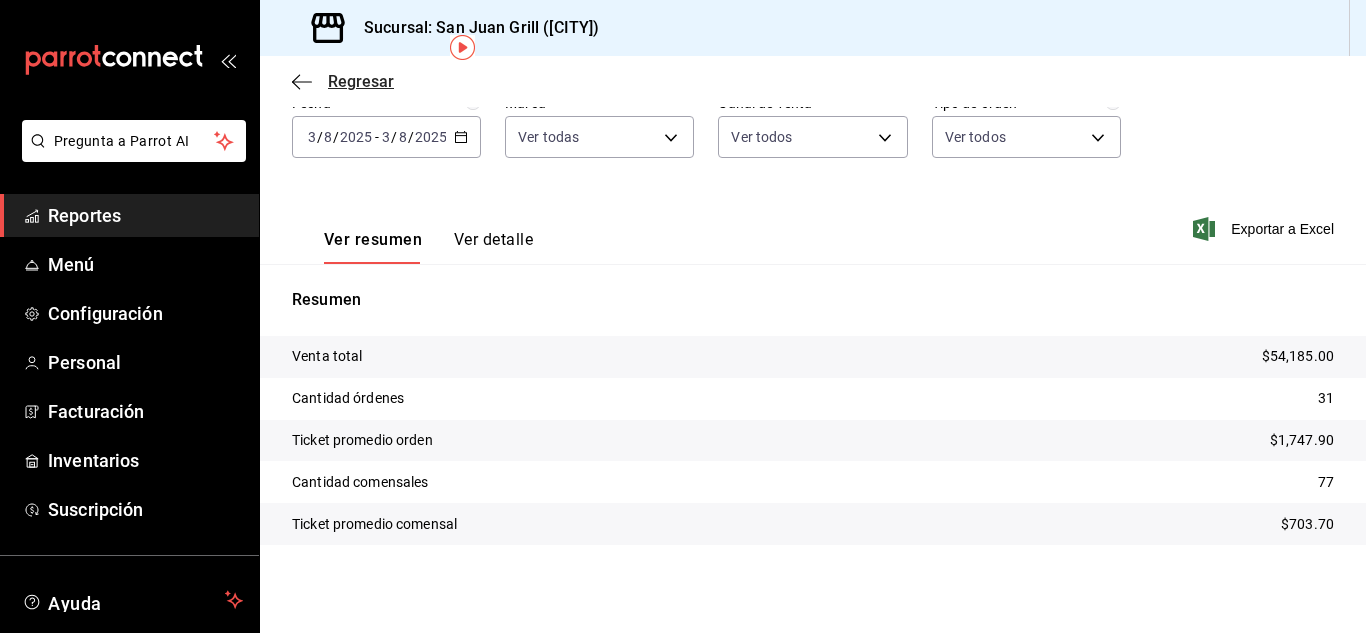 click on "Regresar" at bounding box center [361, 81] 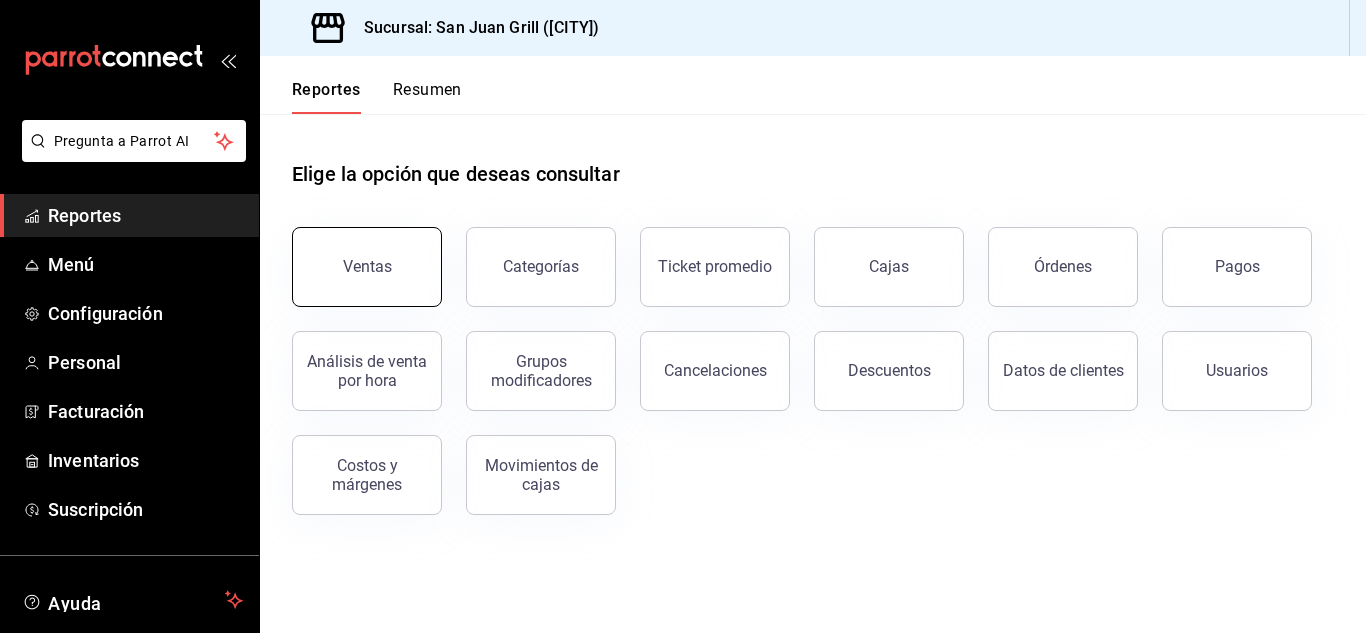 click on "Ventas" at bounding box center [367, 267] 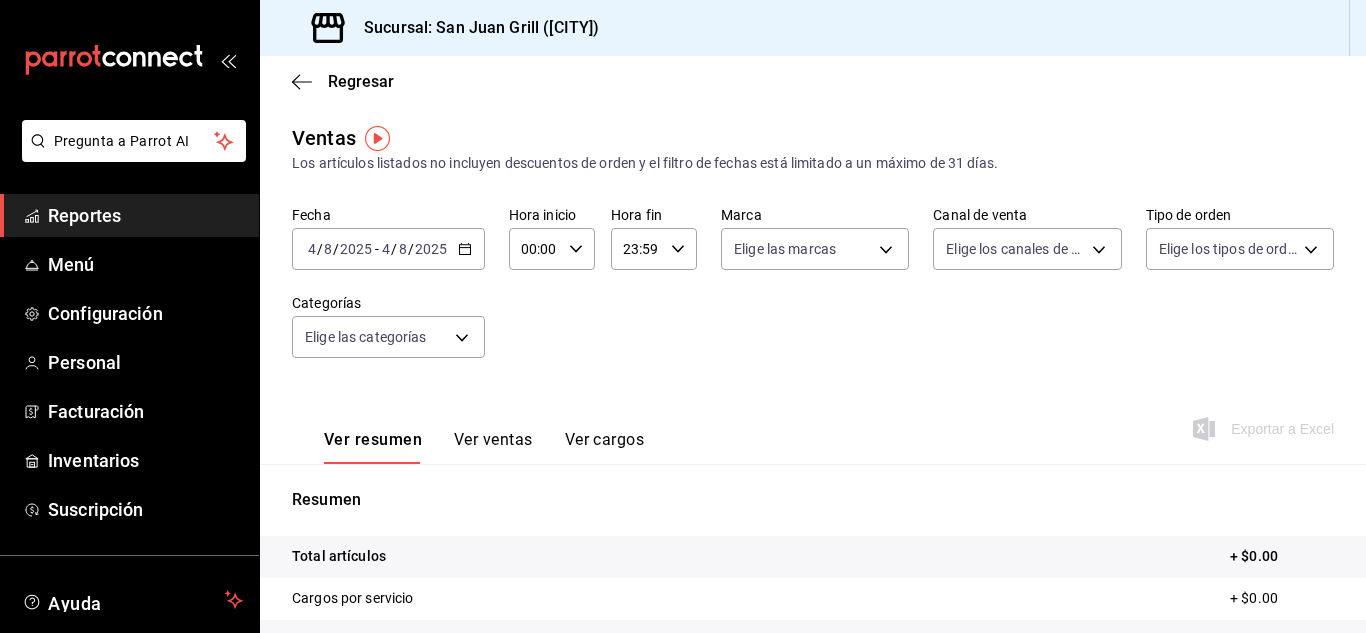 click 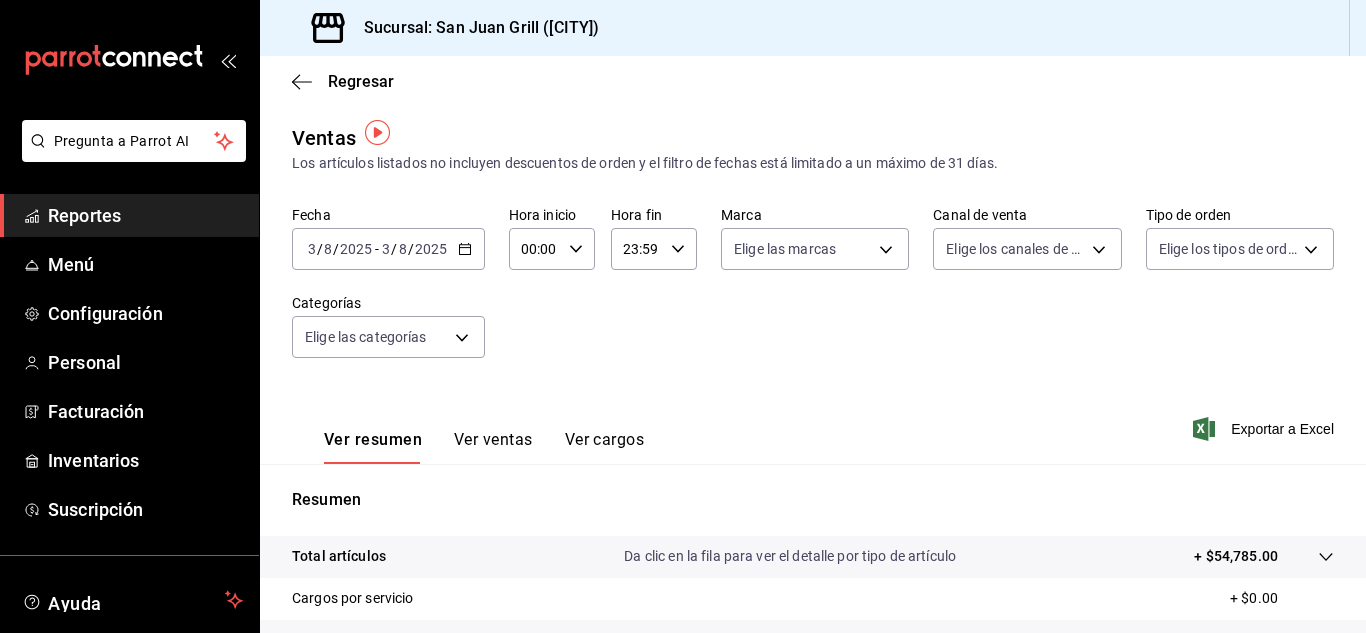 scroll, scrollTop: 100, scrollLeft: 0, axis: vertical 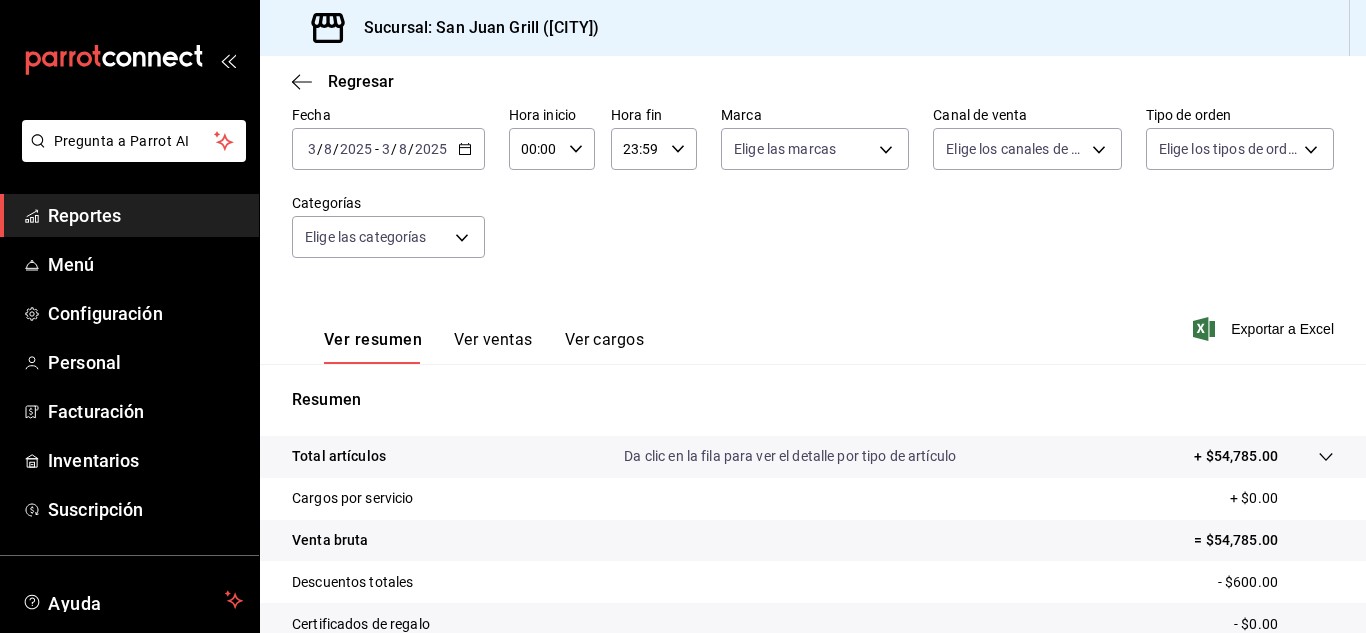 click on "Ver ventas" at bounding box center (493, 347) 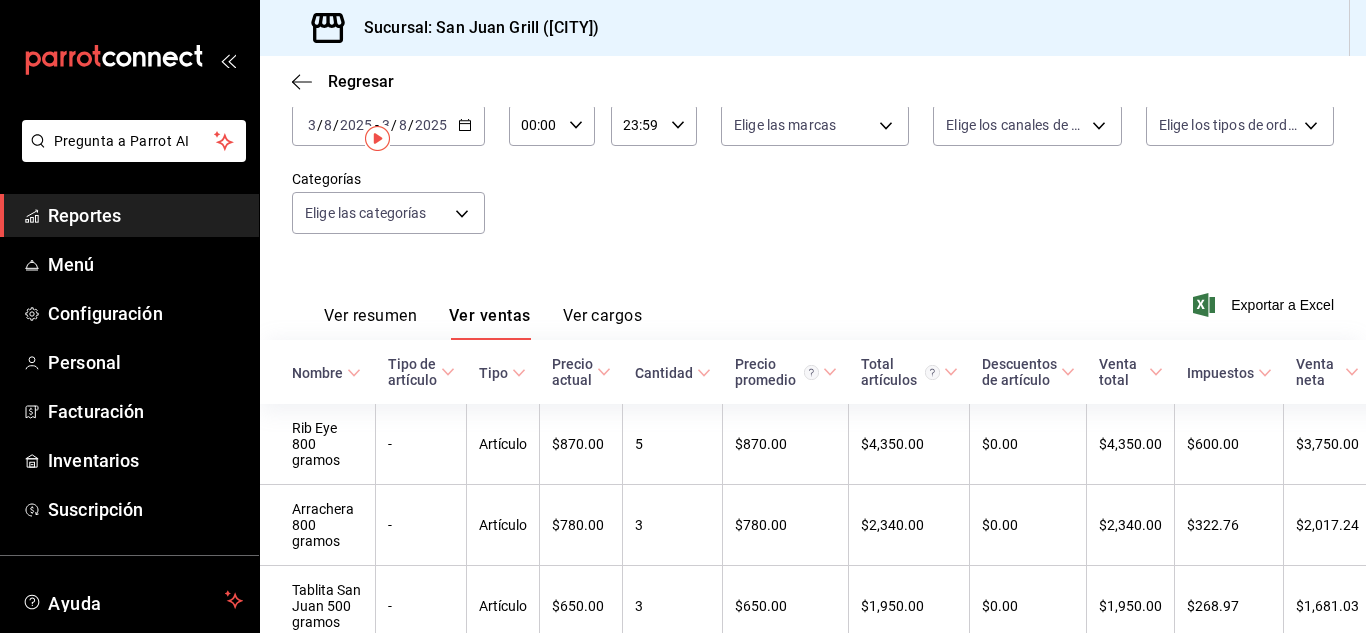 scroll, scrollTop: 0, scrollLeft: 0, axis: both 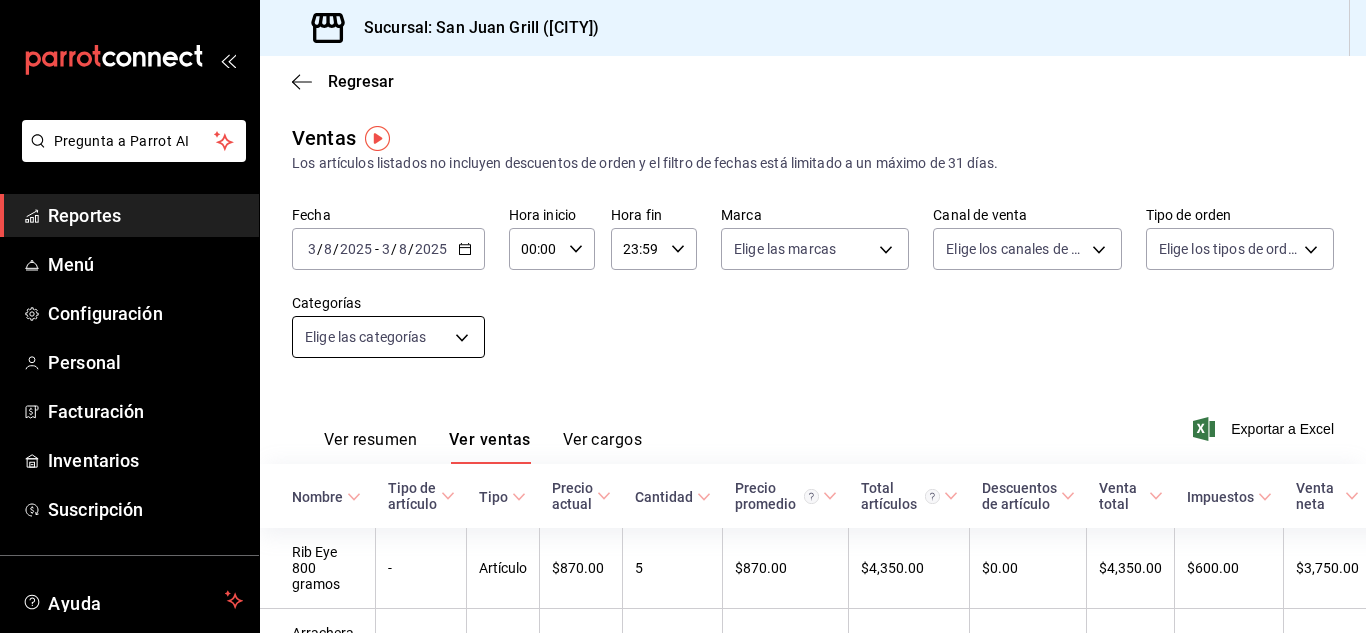 click on "Pregunta a Parrot AI Reportes   Menú   Configuración   Personal   Facturación   Inventarios   Suscripción   Ayuda Recomienda Parrot   [FIRST] [LAST]   Sugerir nueva función   Sucursal: San Juan Grill ([CITY]) Regresar Ventas Los artículos listados no incluyen descuentos de orden y el filtro de fechas está limitado a un máximo de 31 días. Fecha [DATE] [DATE] - [DATE] [DATE] Hora inicio 00:00 Hora inicio Hora fin 23:59 Hora fin Marca Elige las marcas Canal de venta Elige los canales de venta Tipo de orden Elige los tipos de orden Categorías Elige las categorías Ver resumen Ver ventas Ver cargos Exportar a Excel Nombre Tipo de artículo Tipo Precio actual Cantidad Precio promedio   Total artículos   Descuentos de artículo Venta total Impuestos Venta neta Rib Eye 800 gramos - Artículo $870.00 5 $870.00 $4,350.00 $0.00 $4,350.00 $600.00 $3,750.00 Arrachera 800 gramos - Artículo $780.00 3 $780.00 $2,340.00 $0.00 $2,340.00 $322.76 $2,017.24 Tablita San Juan 500 gramos - Artículo $650.00" at bounding box center (683, 316) 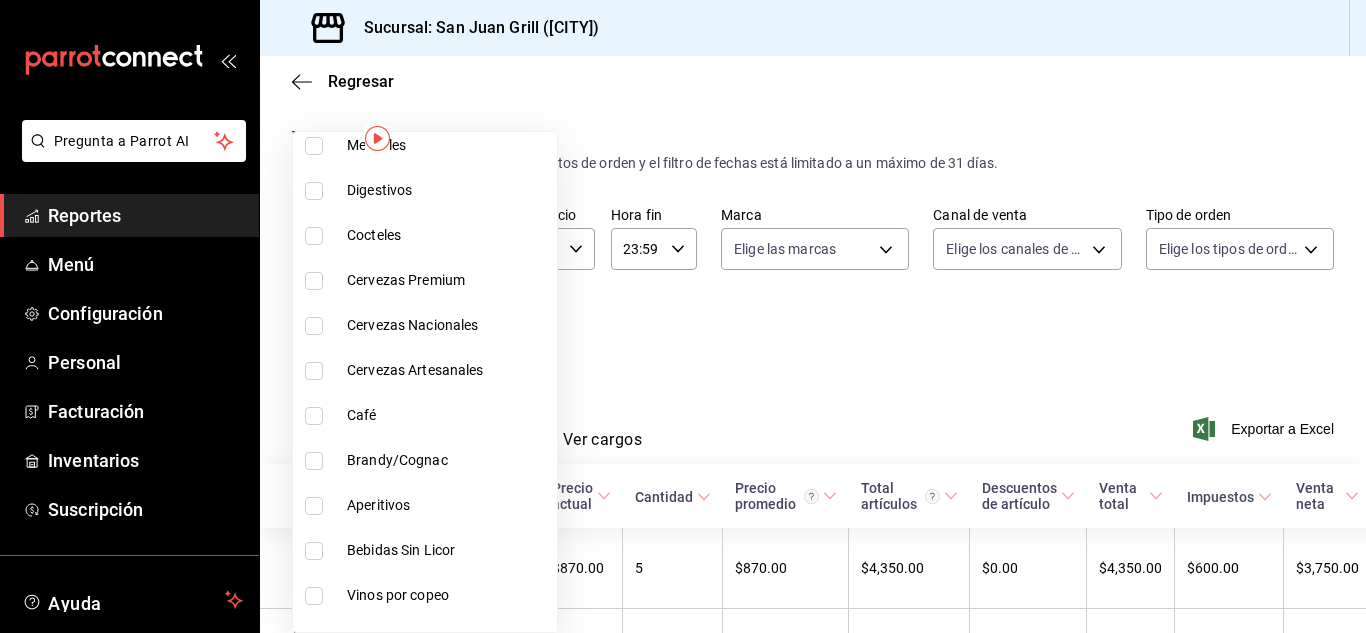 scroll, scrollTop: 1100, scrollLeft: 0, axis: vertical 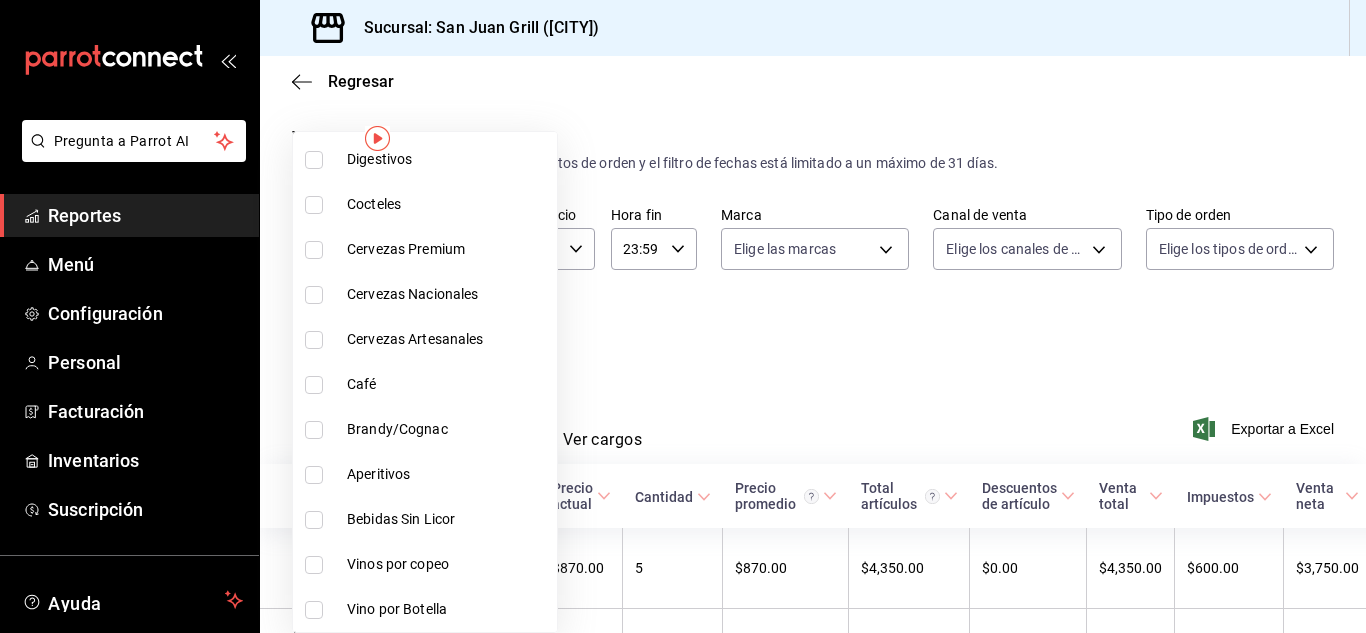 click at bounding box center [683, 316] 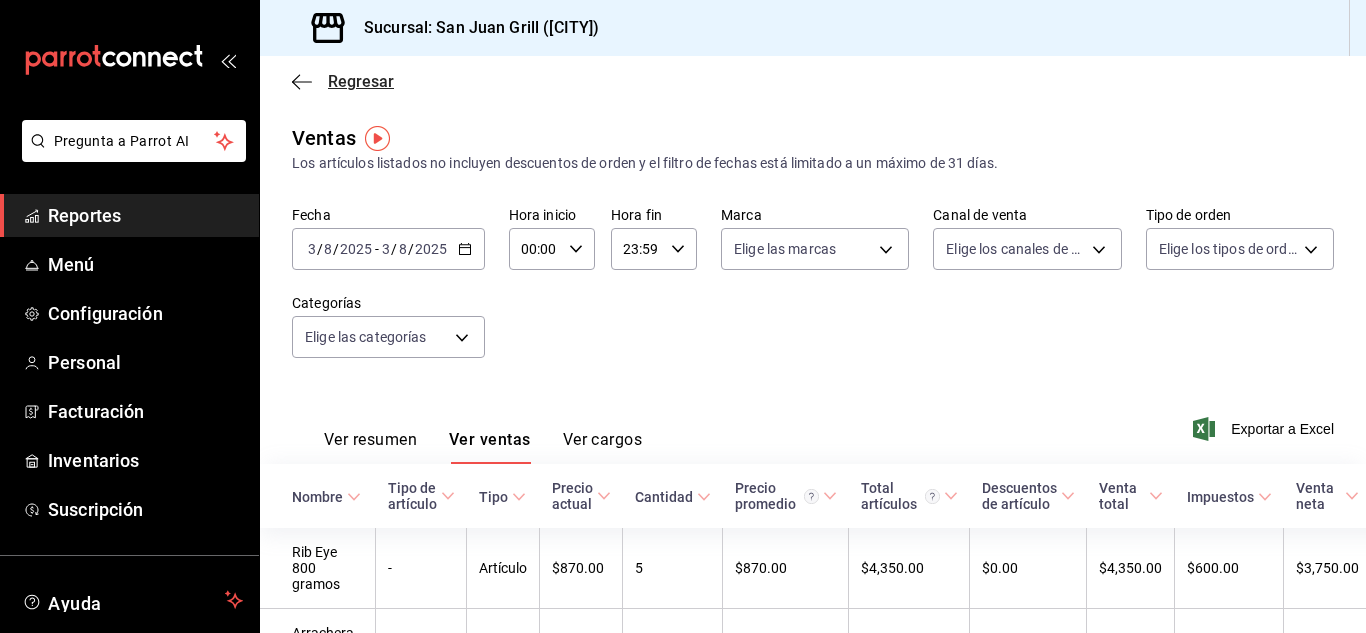 click on "Regresar" at bounding box center (361, 81) 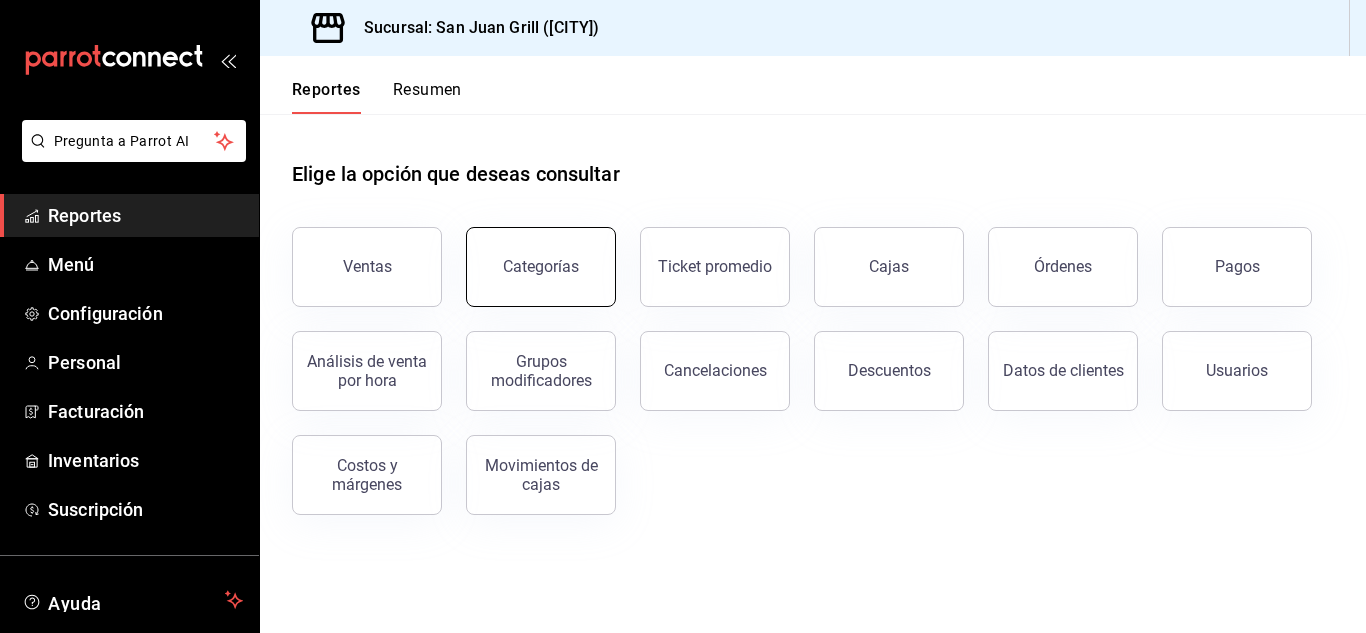 click on "Categorías" at bounding box center [541, 266] 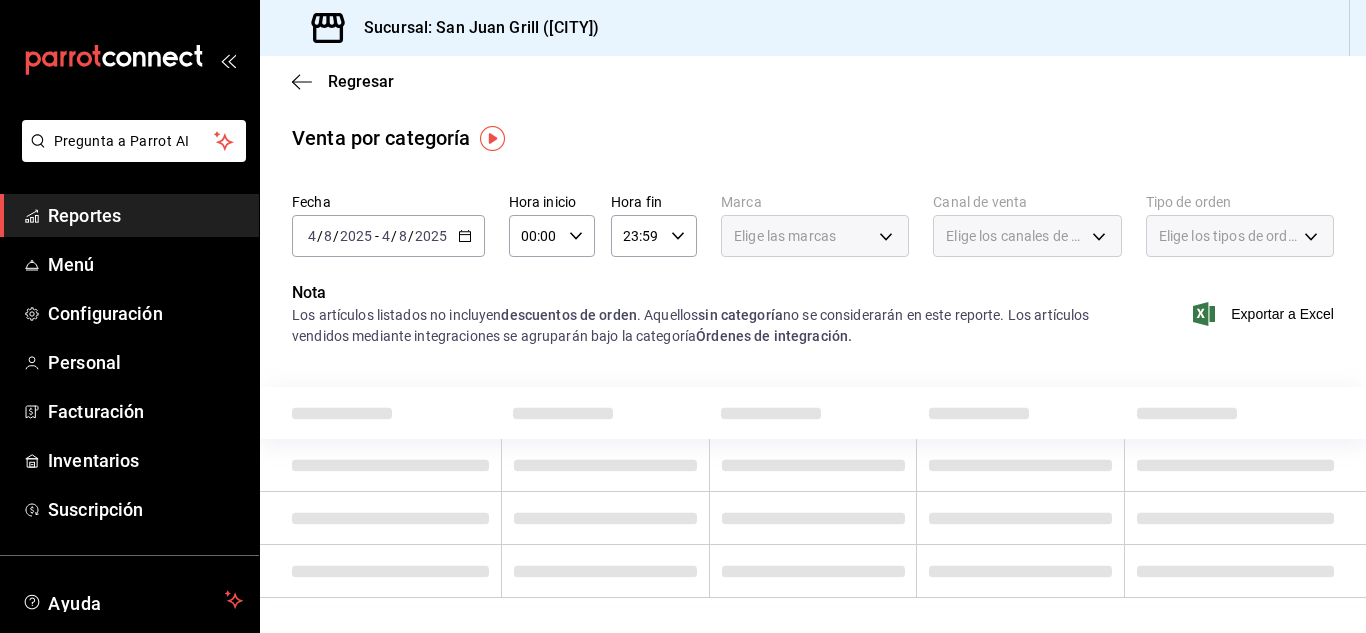 click on "2025-08-04 4 / 8 / 2025 - 2025-08-04 4 / 8 / 2025" at bounding box center [388, 236] 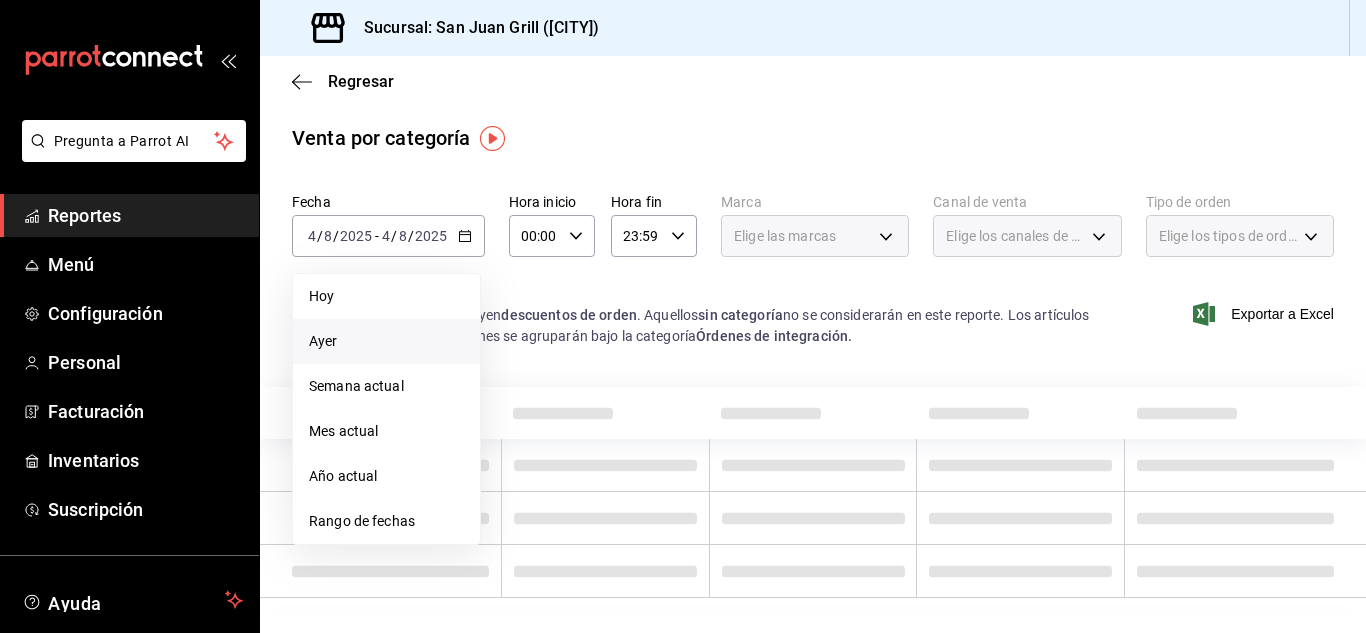 click on "Ayer" at bounding box center (386, 341) 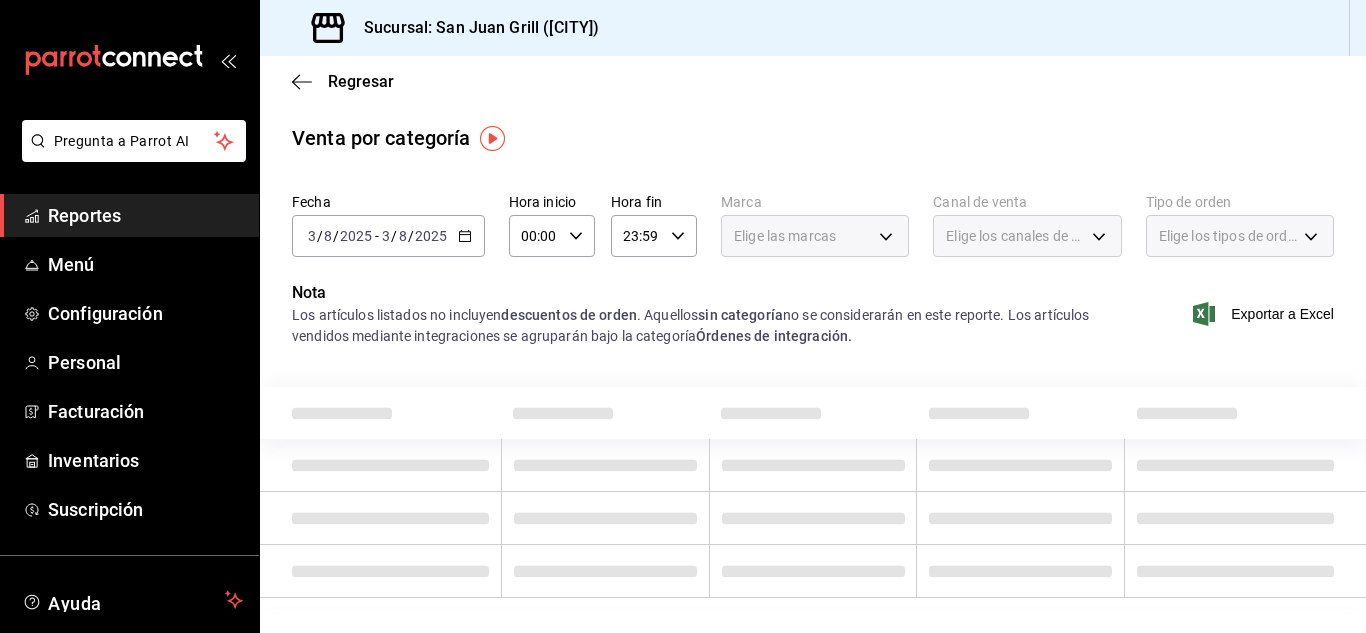 click 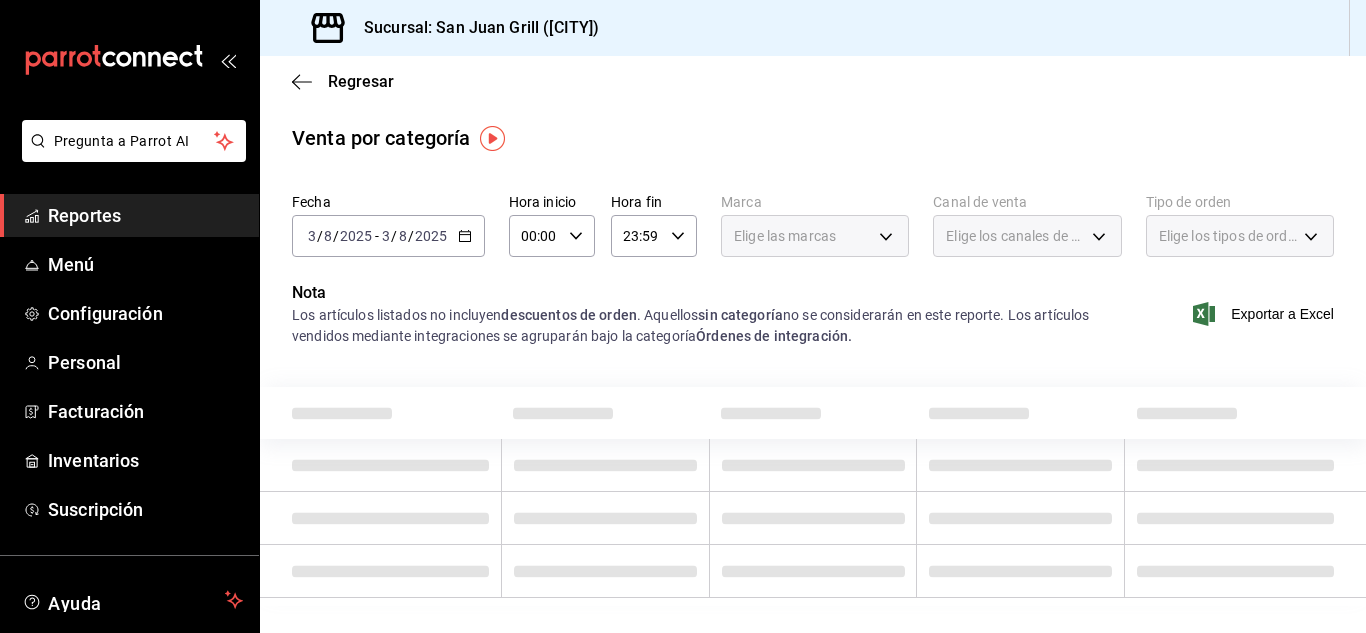 click on "Los artículos listados no incluyen  descuentos de orden . Aquellos  sin categoría  no se considerarán en este reporte. Los artículos vendidos mediante integraciones se agruparán bajo la categoría  Órdenes de integración." at bounding box center [706, 326] 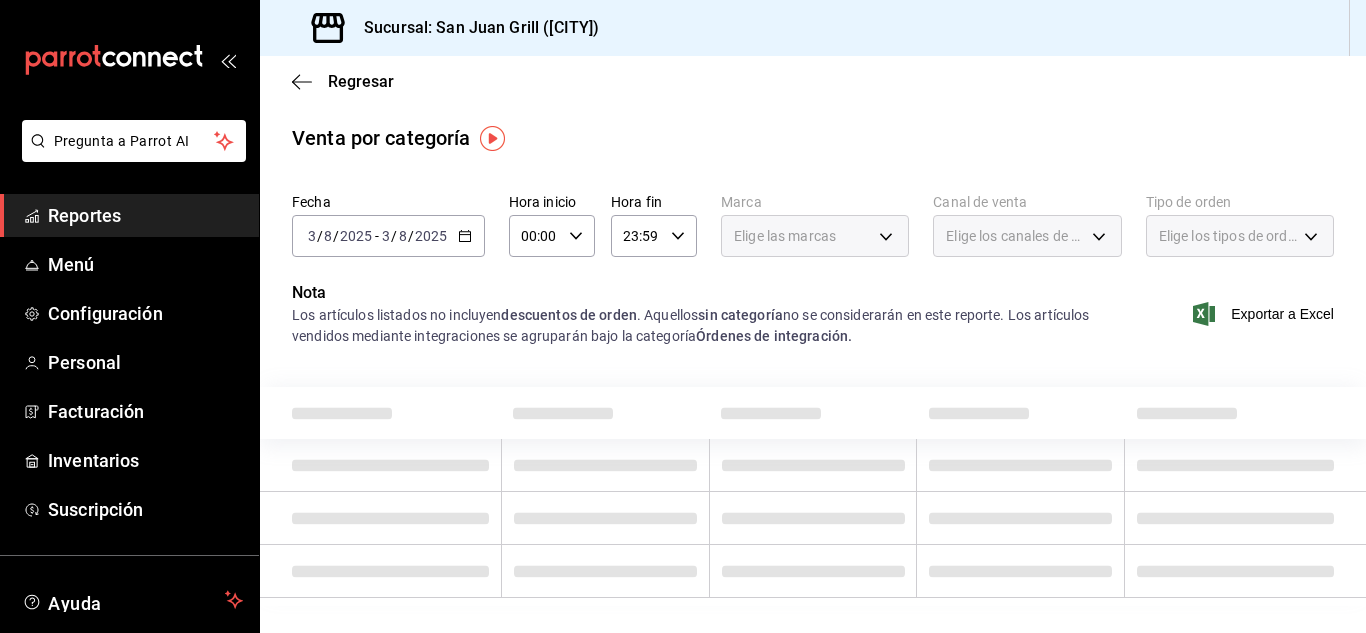 click on "Regresar" at bounding box center [813, 81] 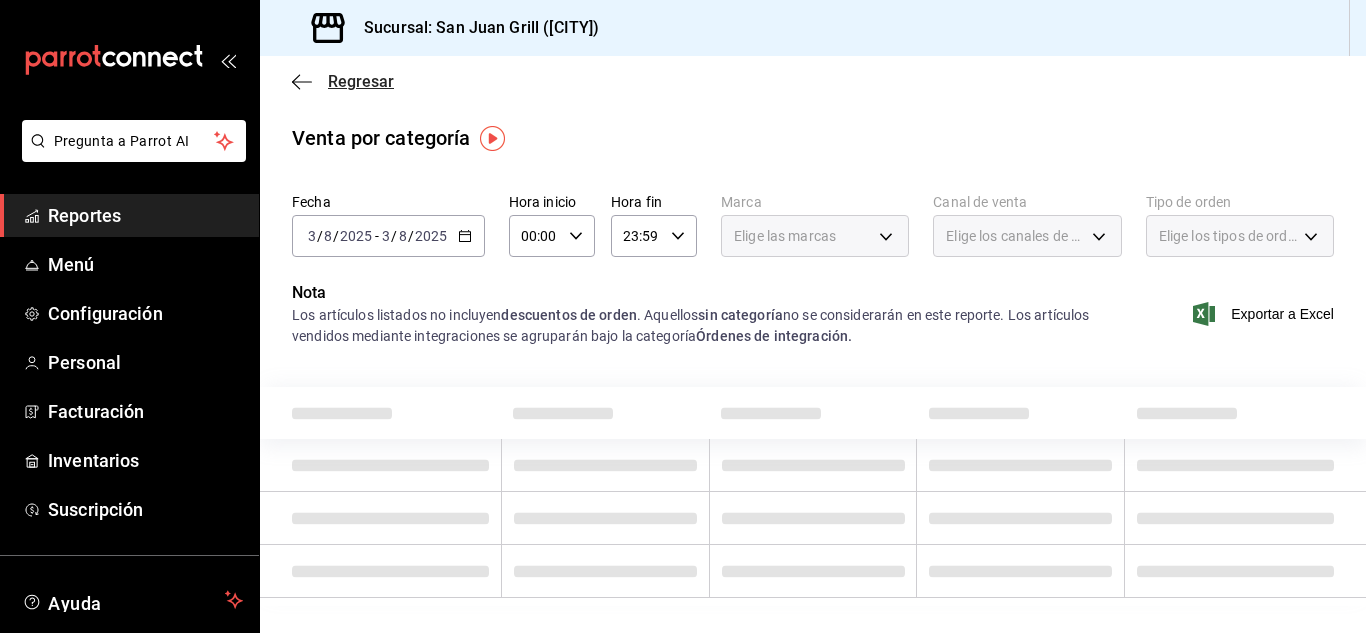 click on "Regresar" at bounding box center [361, 81] 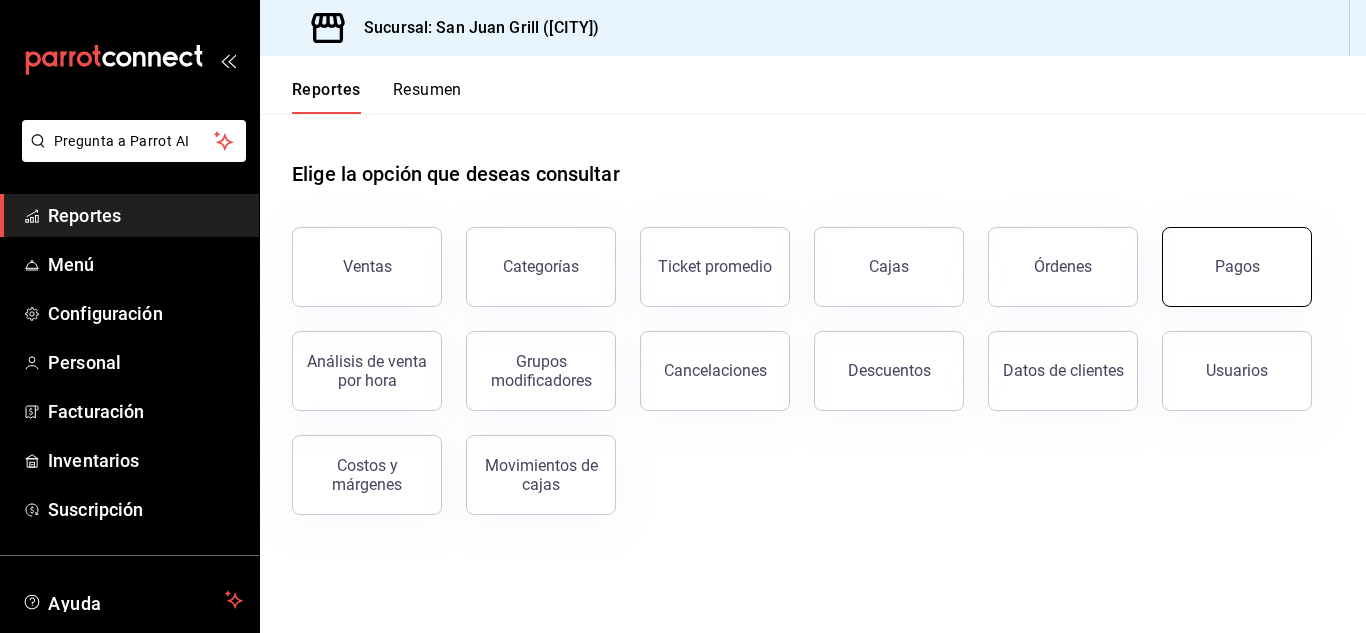 click on "Pagos" at bounding box center (1237, 267) 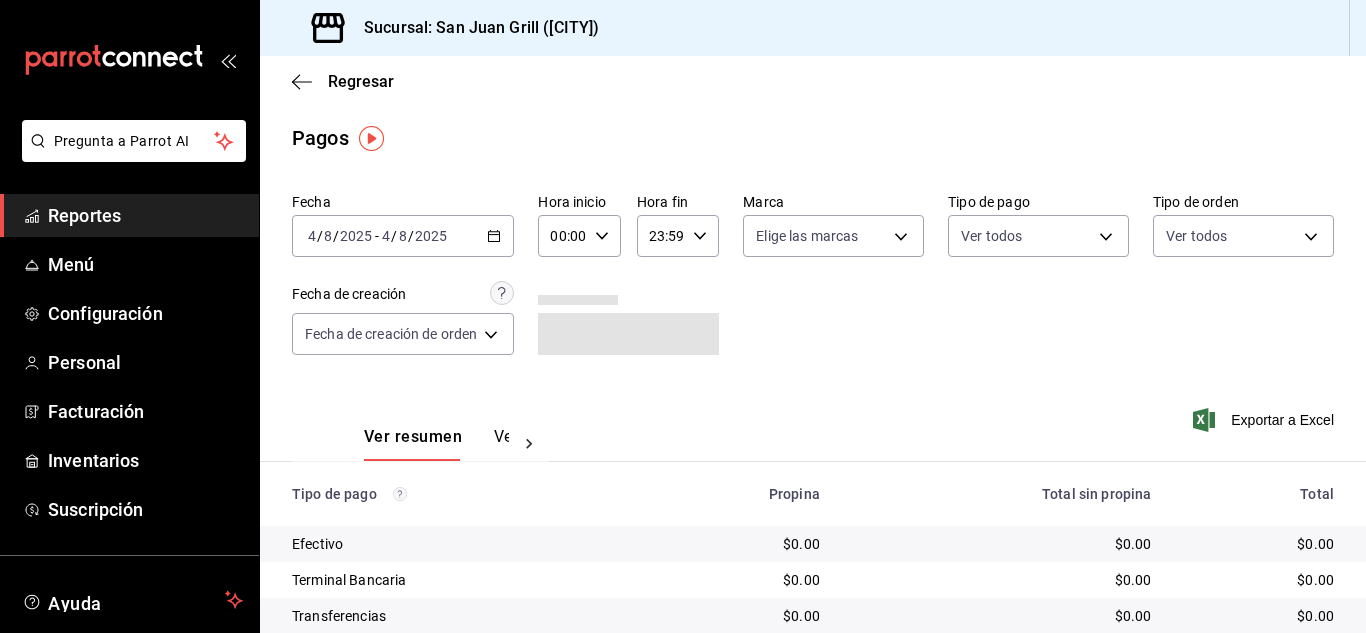 click 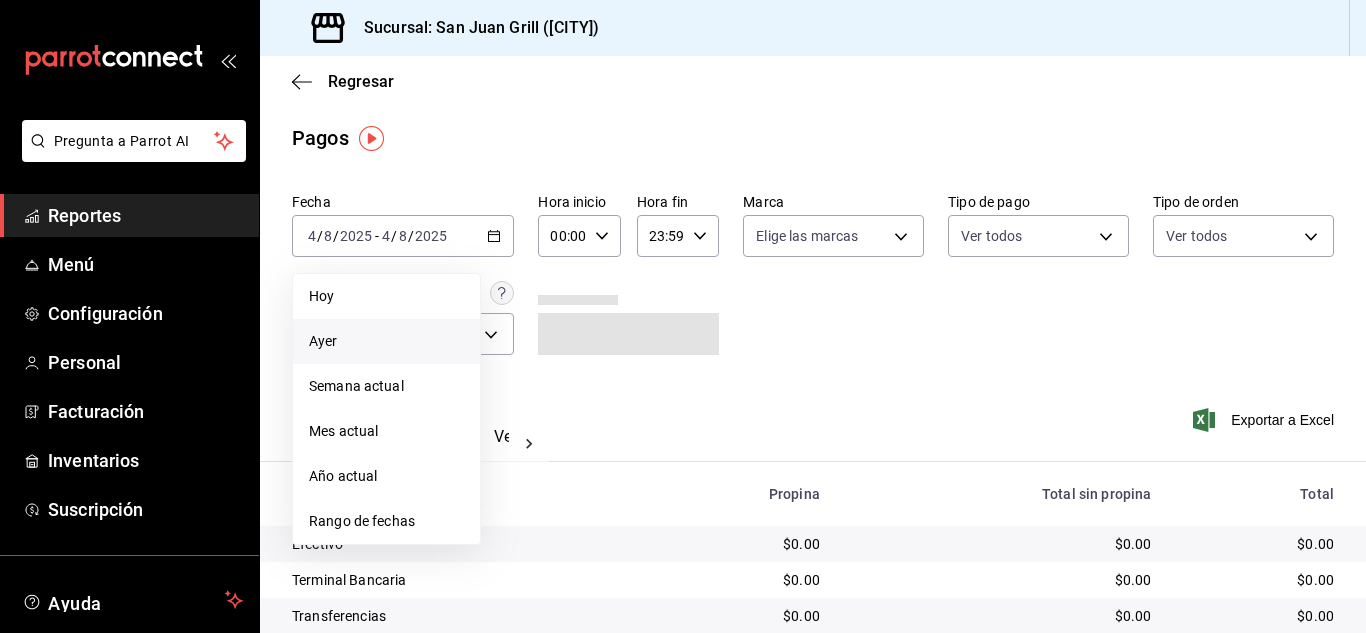 click on "Ayer" at bounding box center (386, 341) 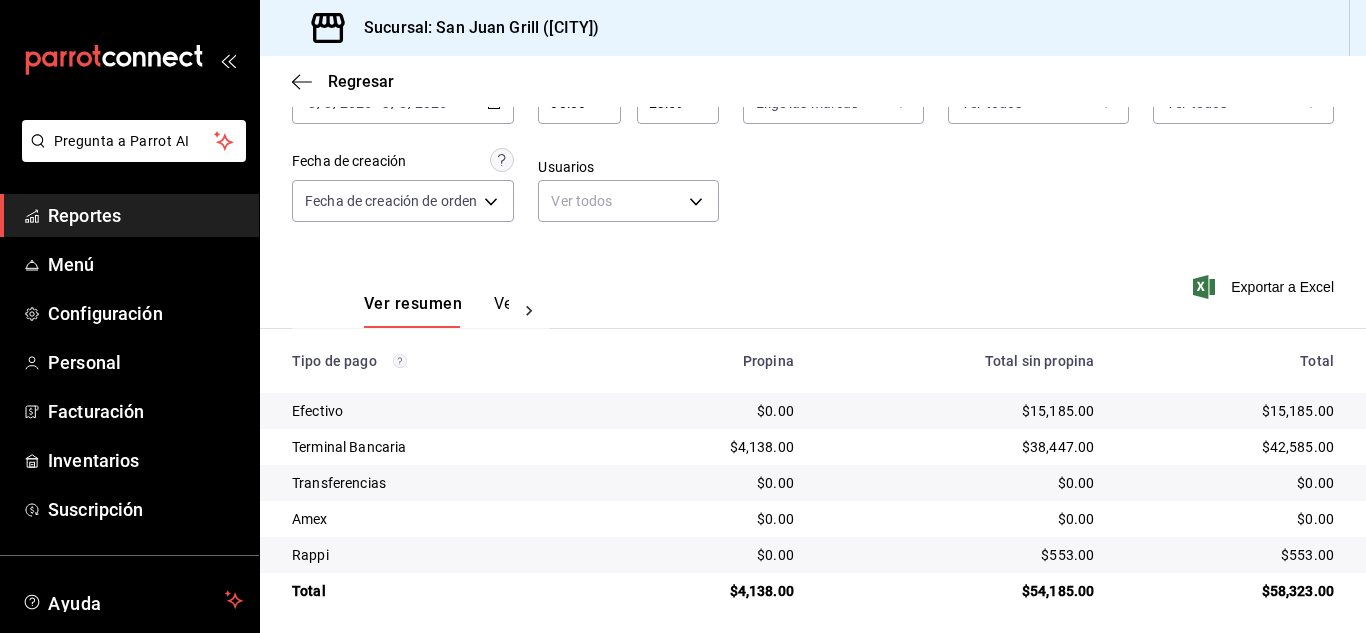scroll, scrollTop: 142, scrollLeft: 0, axis: vertical 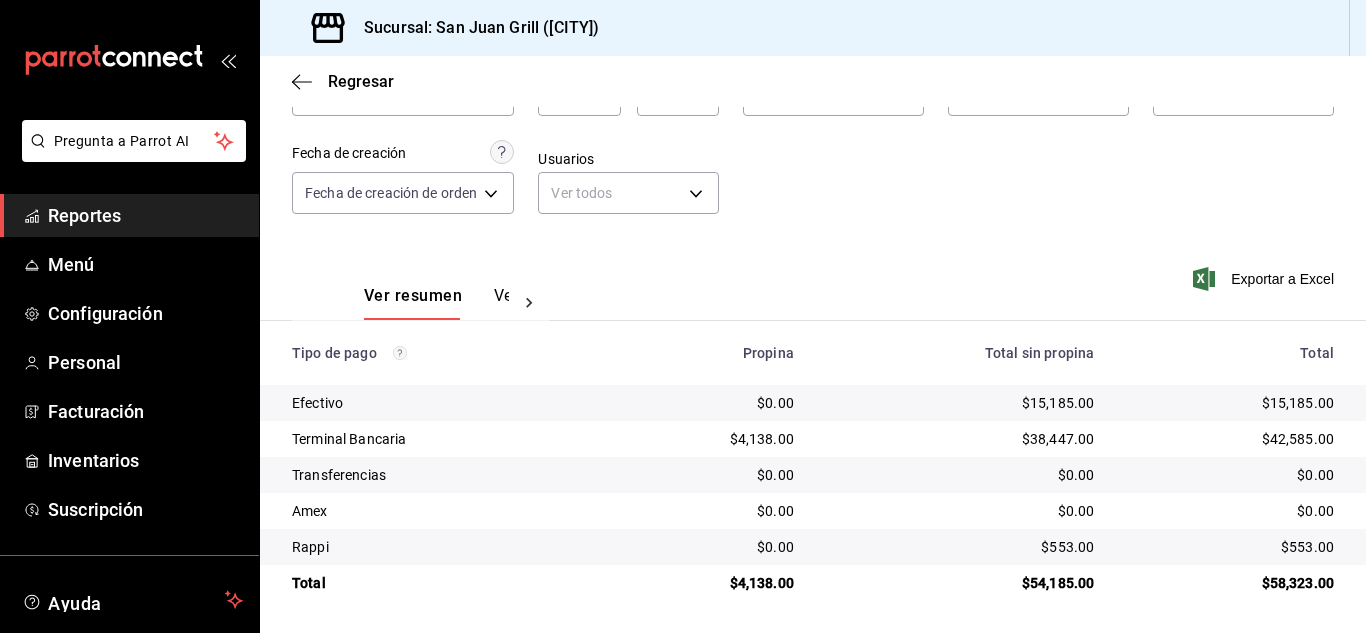 click on "Fecha 2025-08-03 3 / 8 / 2025 - 2025-08-03 3 / 8 / 2025 Hora inicio 00:00 Hora inicio Hora fin 23:59 Hora fin Marca Elige las marcas Tipo de pago Ver todos Tipo de orden Ver todos Fecha de creación   Fecha de creación de orden ORDER Usuarios Ver todos null" at bounding box center (813, 141) 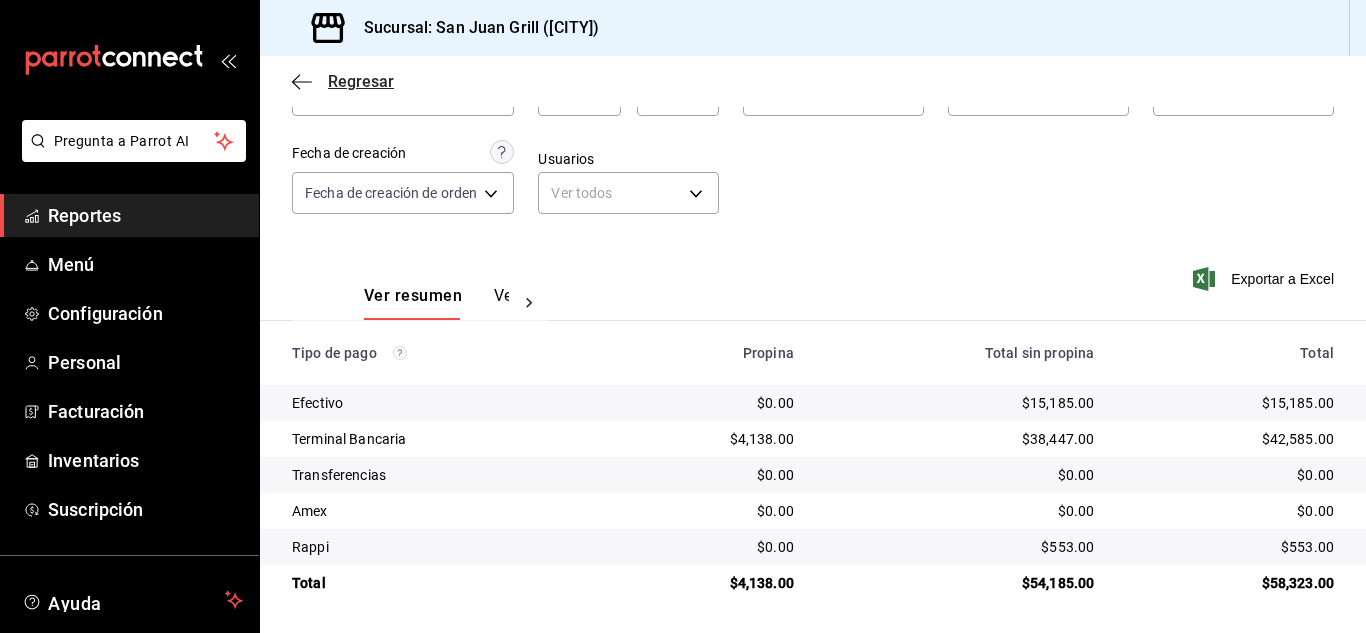 click 